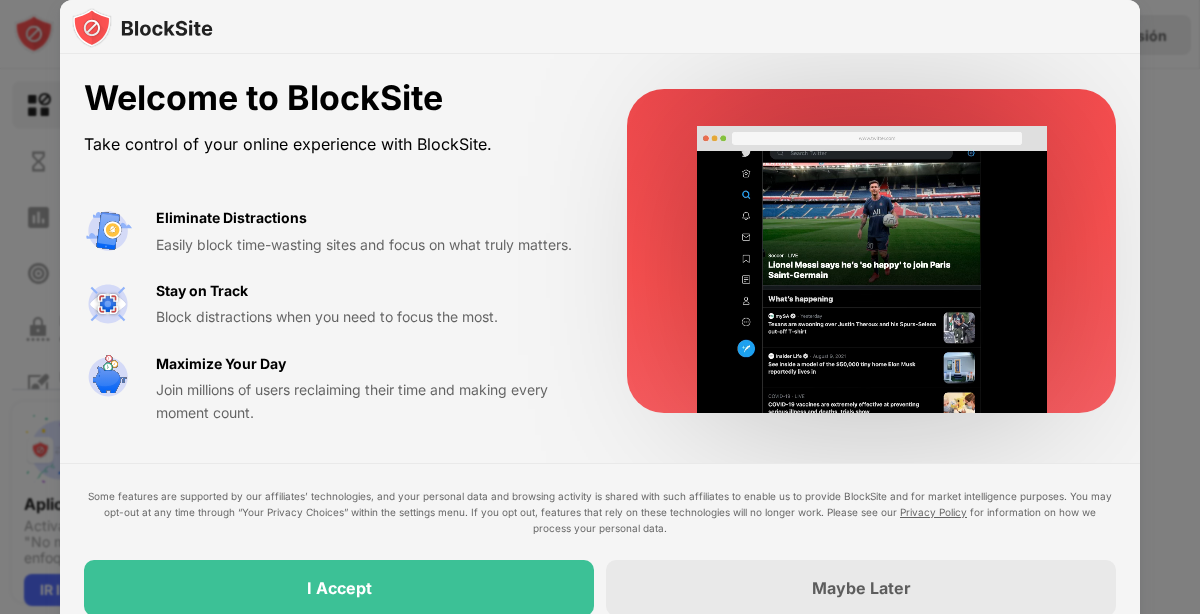 scroll, scrollTop: 0, scrollLeft: 0, axis: both 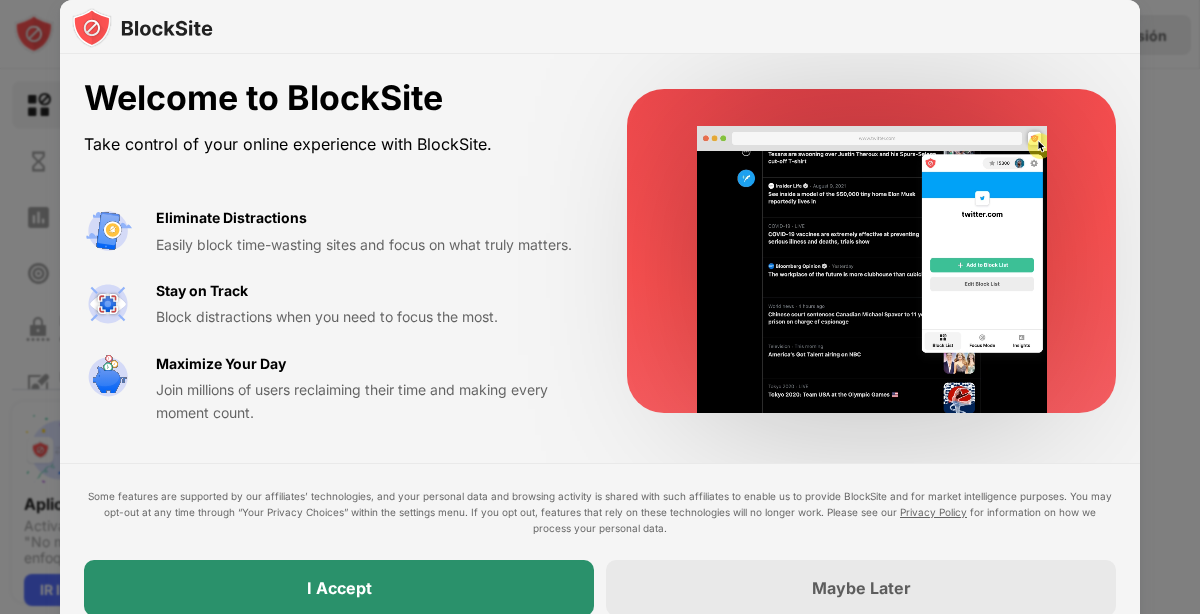 click on "I Accept" at bounding box center [339, 588] 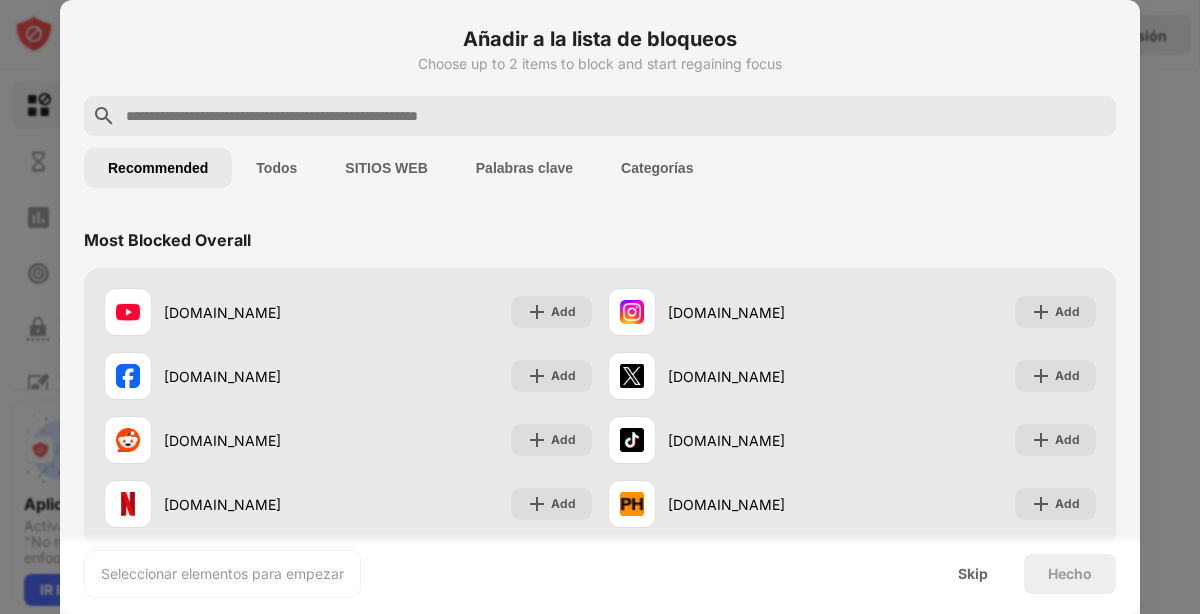 click at bounding box center [616, 116] 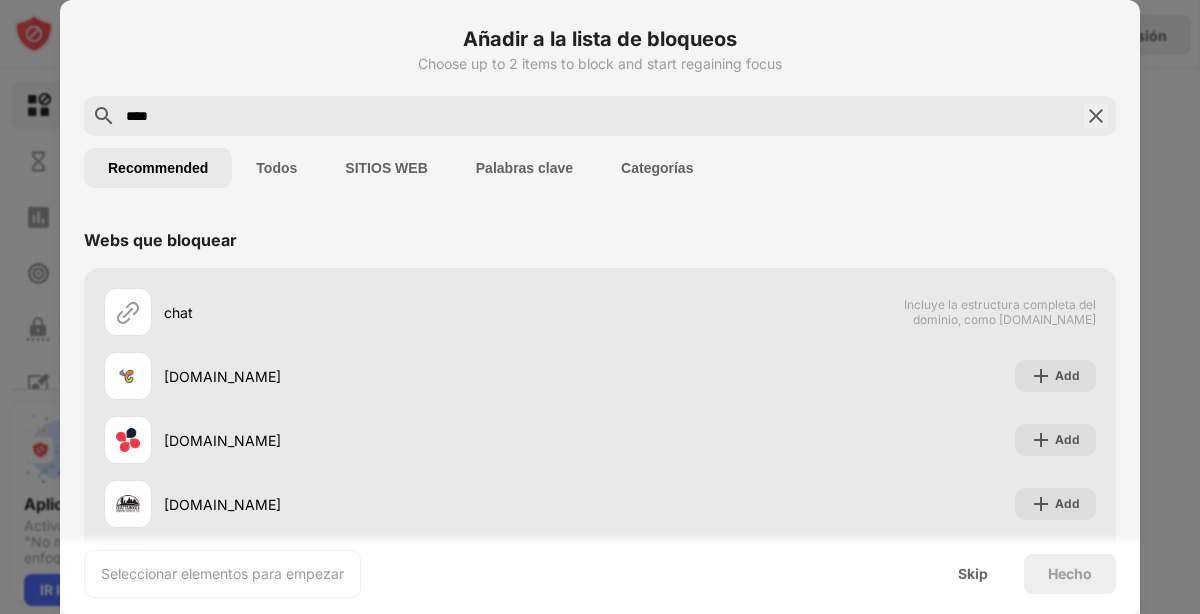 click on "Todos" at bounding box center (276, 168) 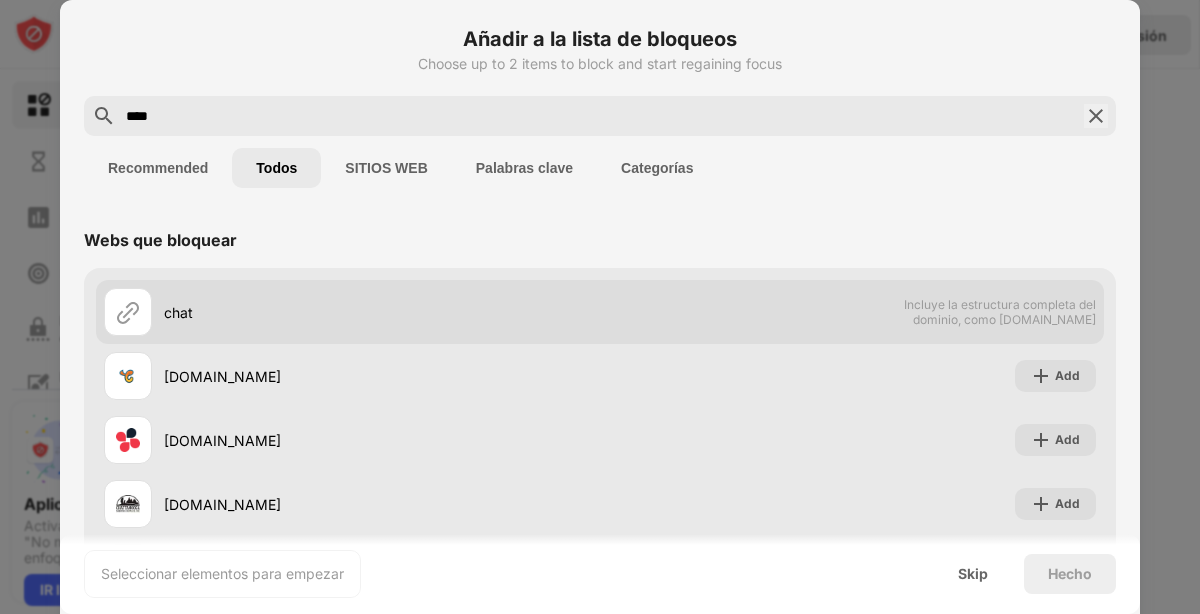 click on "chat" at bounding box center [352, 312] 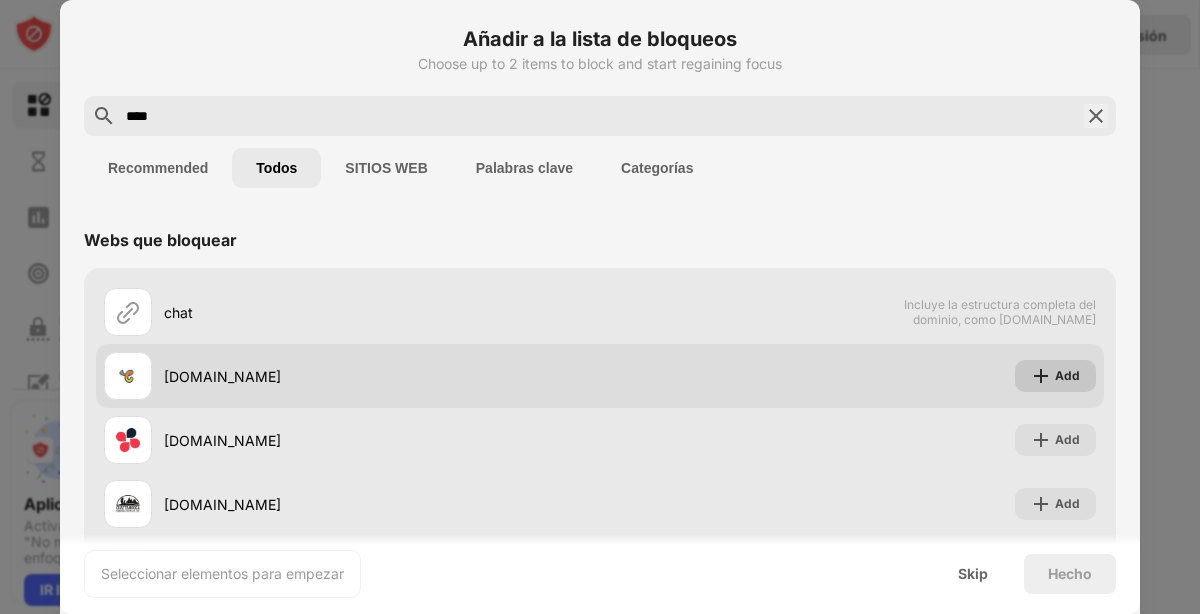 click at bounding box center [1041, 376] 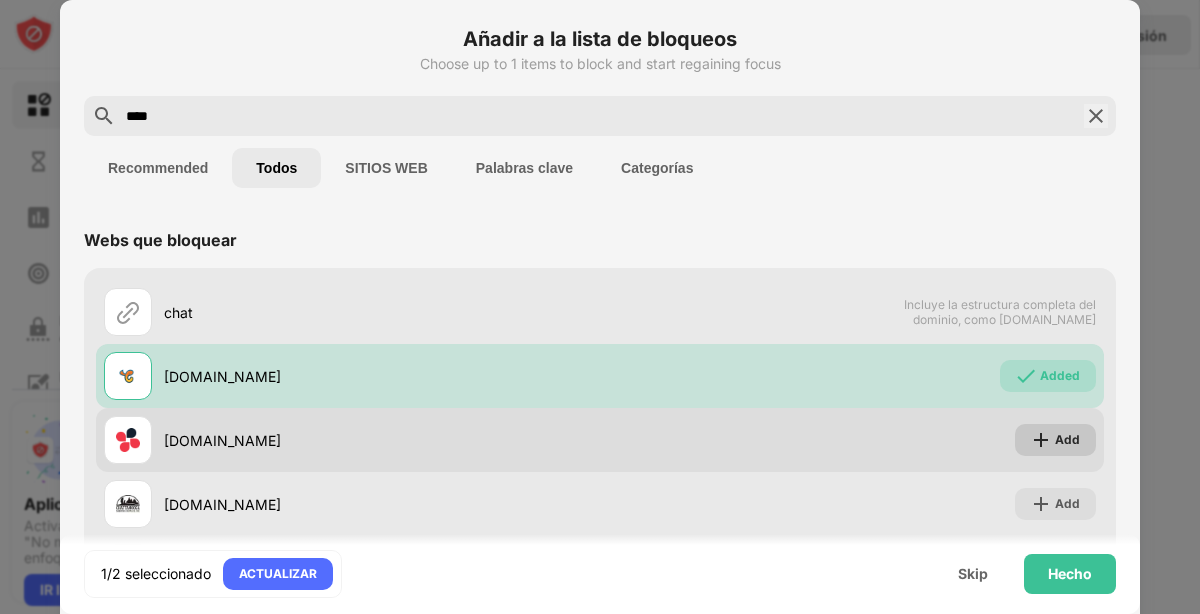 click on "Add" at bounding box center [1067, 440] 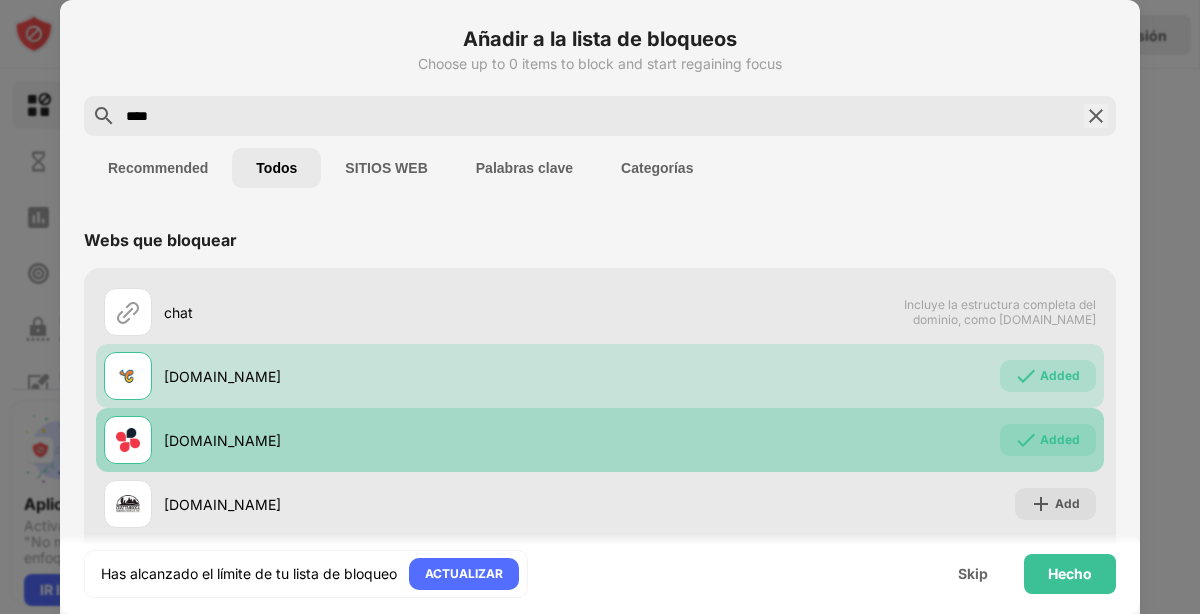 scroll, scrollTop: 230, scrollLeft: 0, axis: vertical 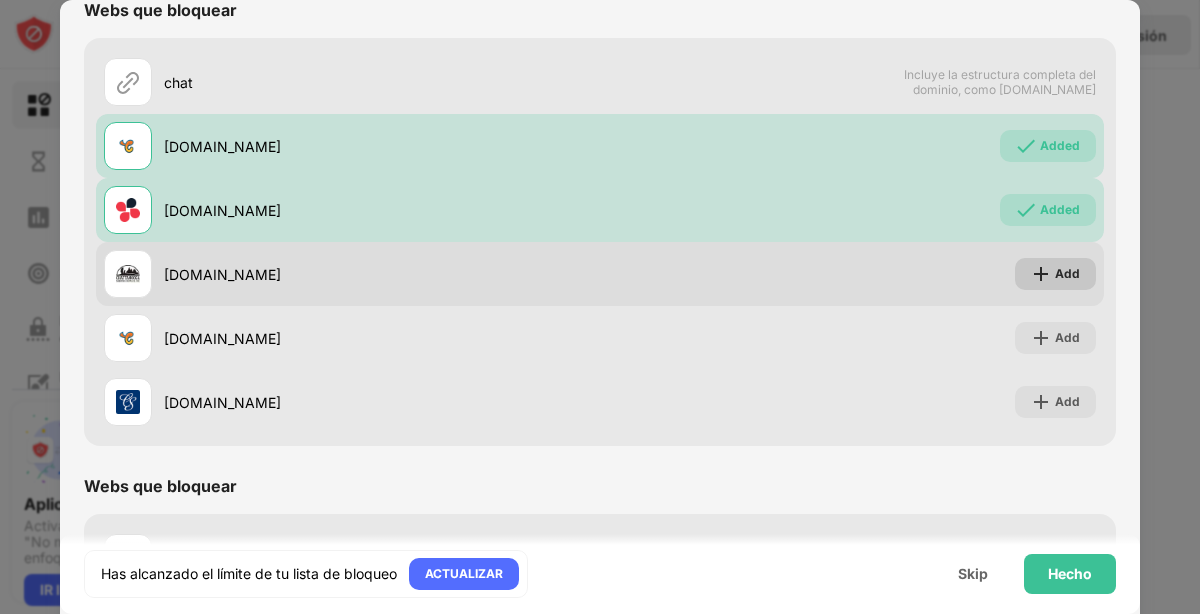 click on "Add" at bounding box center [1055, 274] 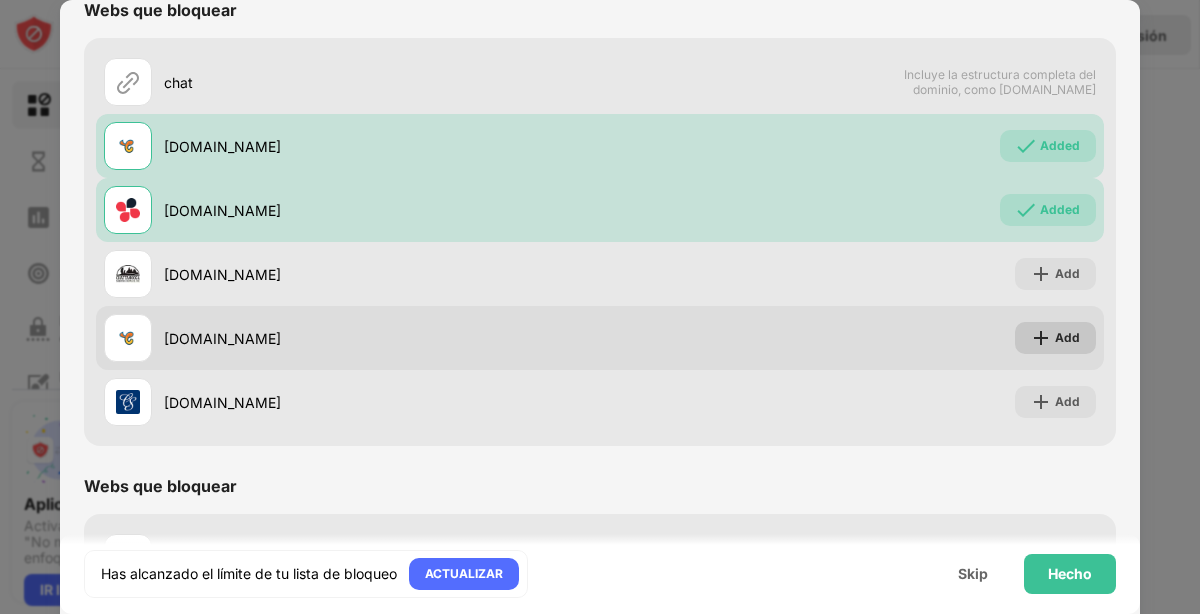 click on "Add" at bounding box center [1055, 338] 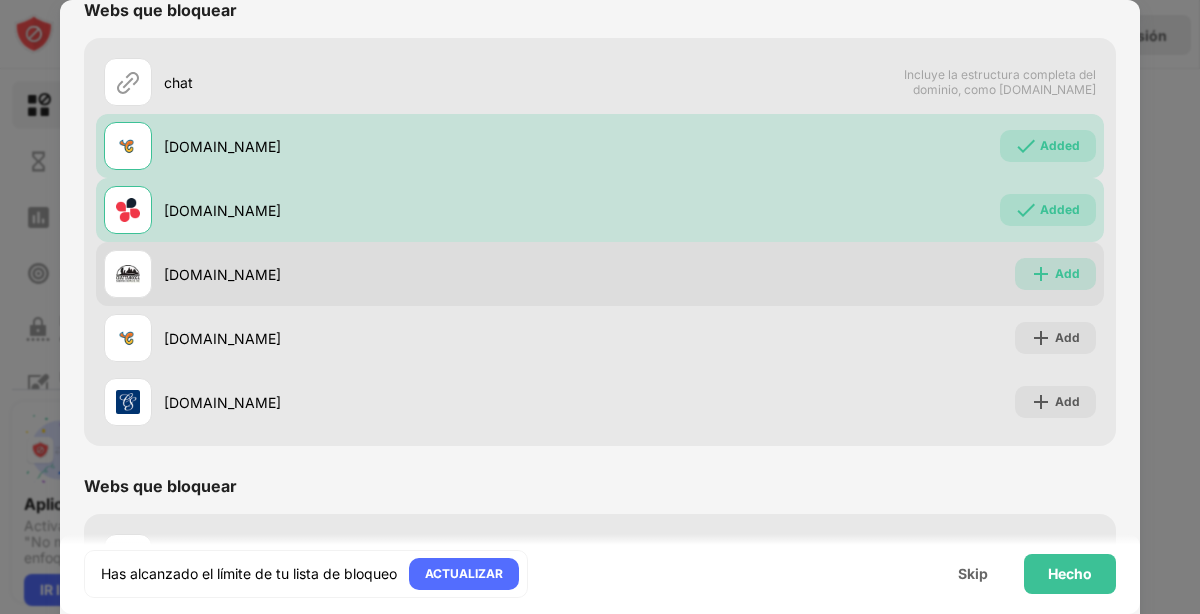 click at bounding box center [1041, 274] 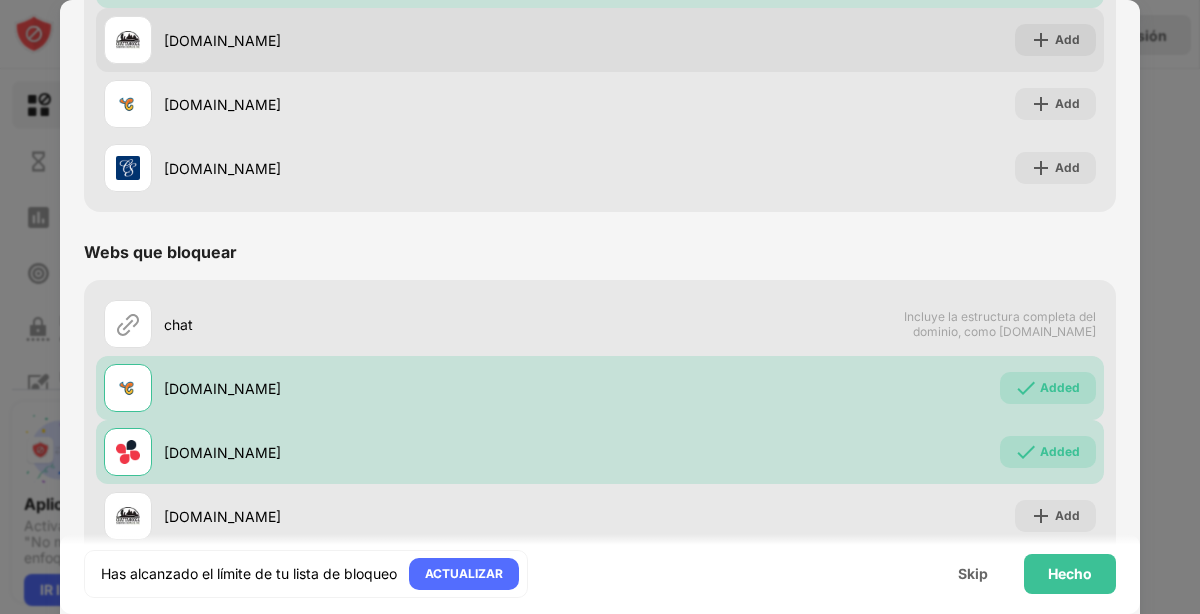 scroll, scrollTop: 543, scrollLeft: 0, axis: vertical 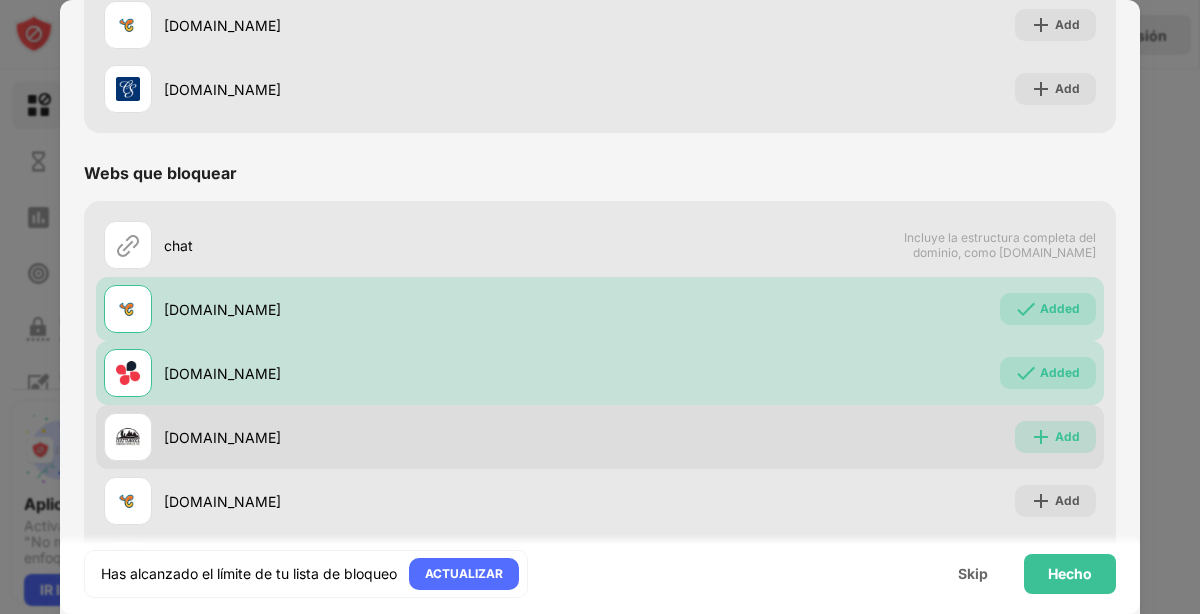 click on "Add" at bounding box center (1055, 437) 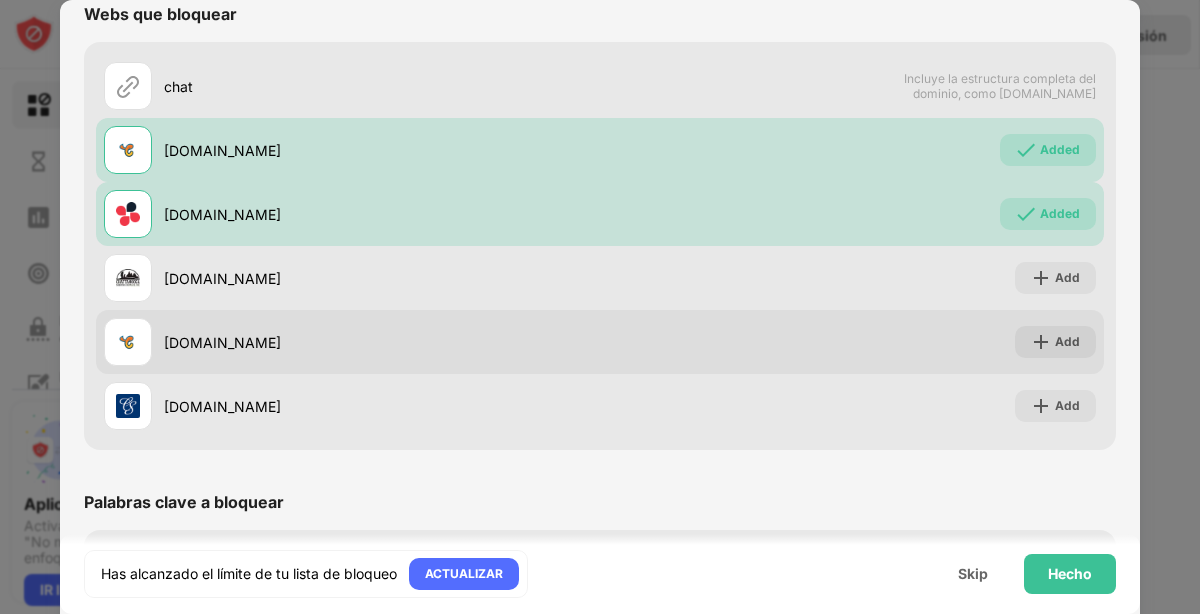 scroll, scrollTop: 705, scrollLeft: 0, axis: vertical 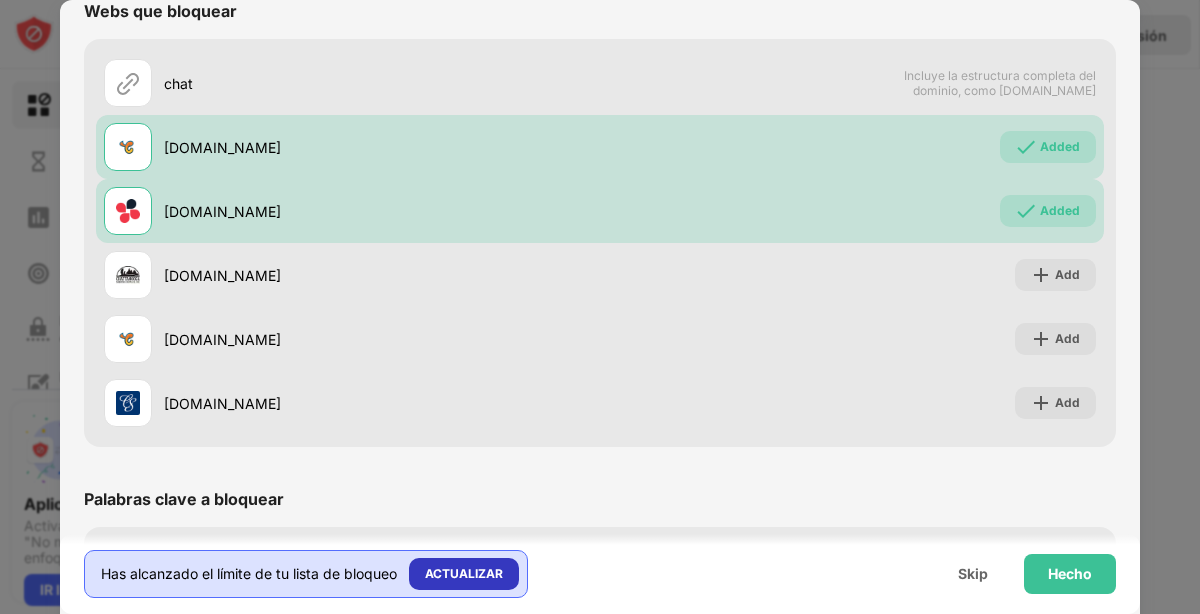 click on "ACTUALIZAR" at bounding box center [464, 574] 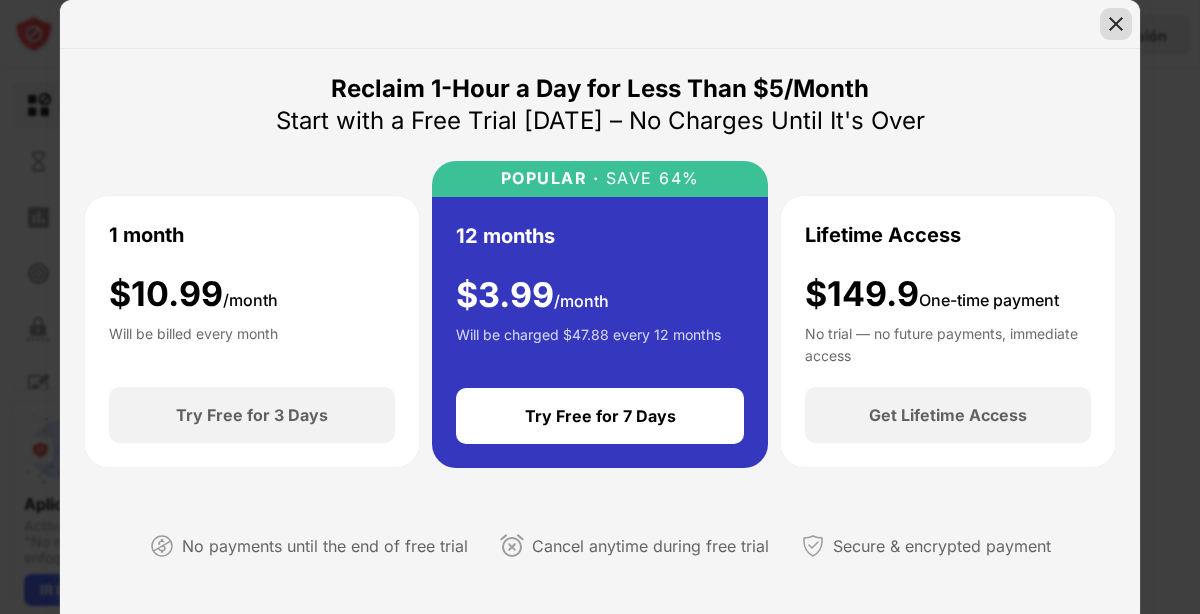 click at bounding box center [1116, 24] 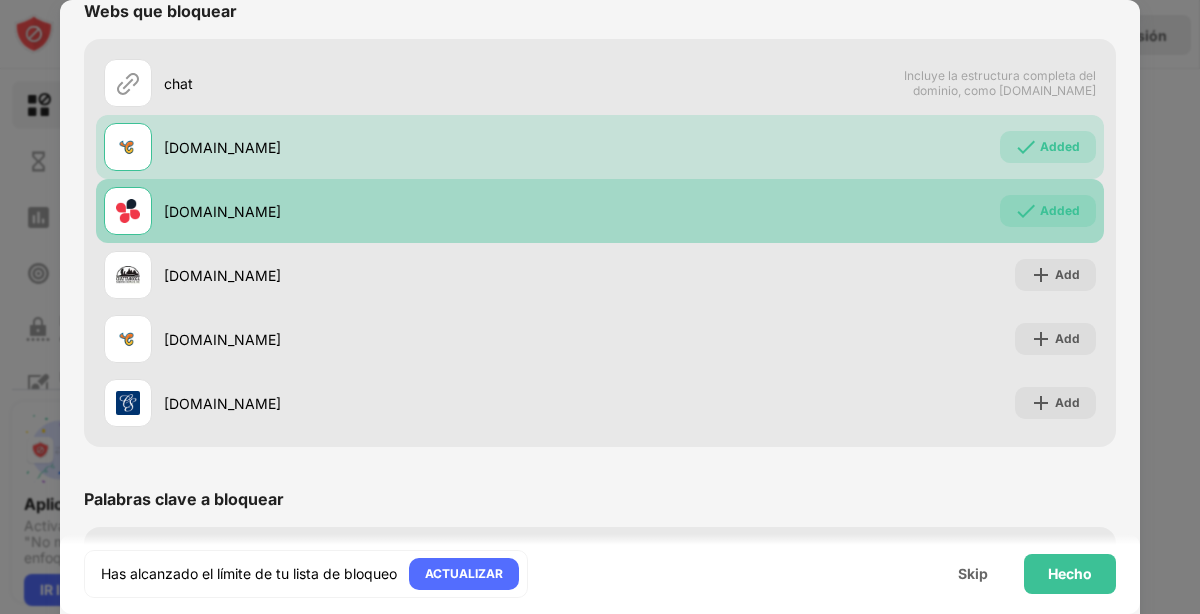 scroll, scrollTop: 682, scrollLeft: 0, axis: vertical 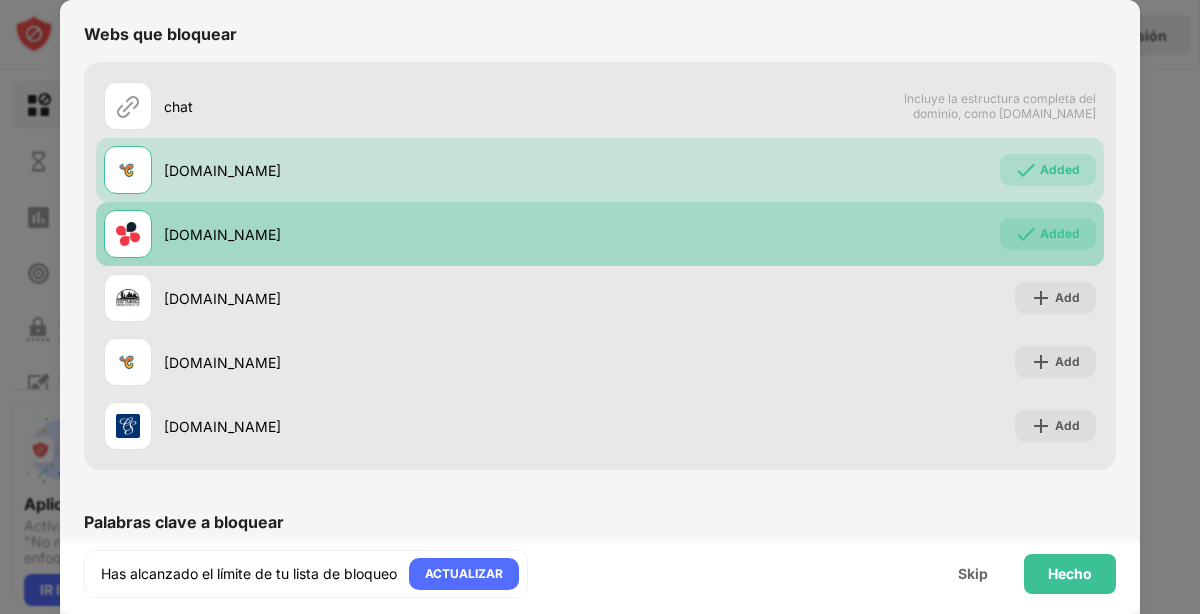 click on "Added" at bounding box center [1048, 234] 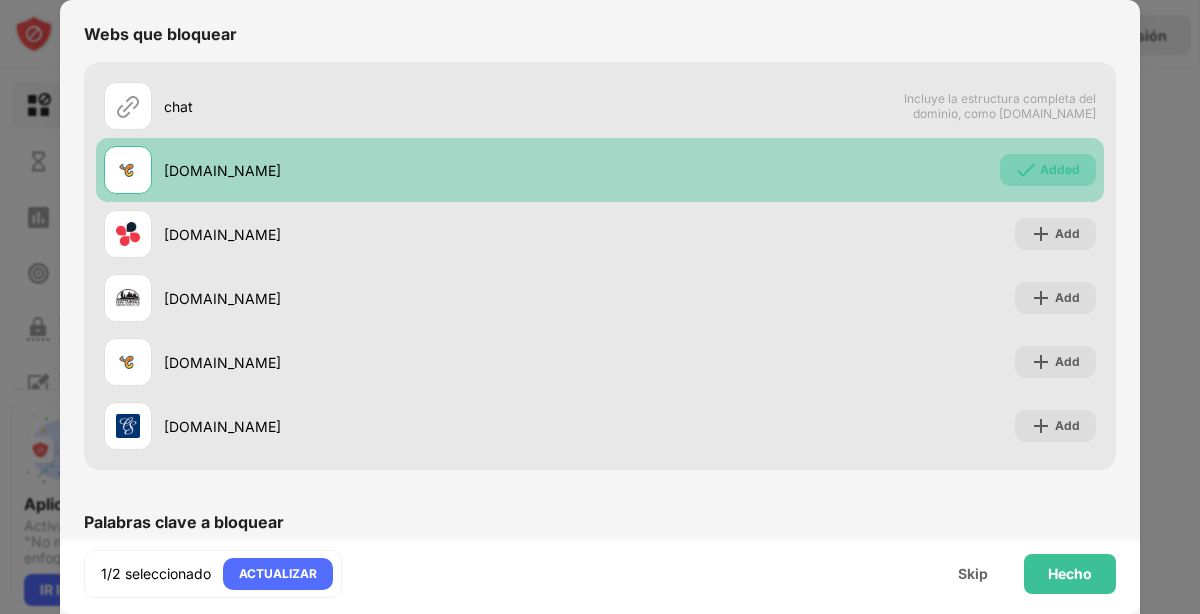 click on "Added" at bounding box center (1048, 170) 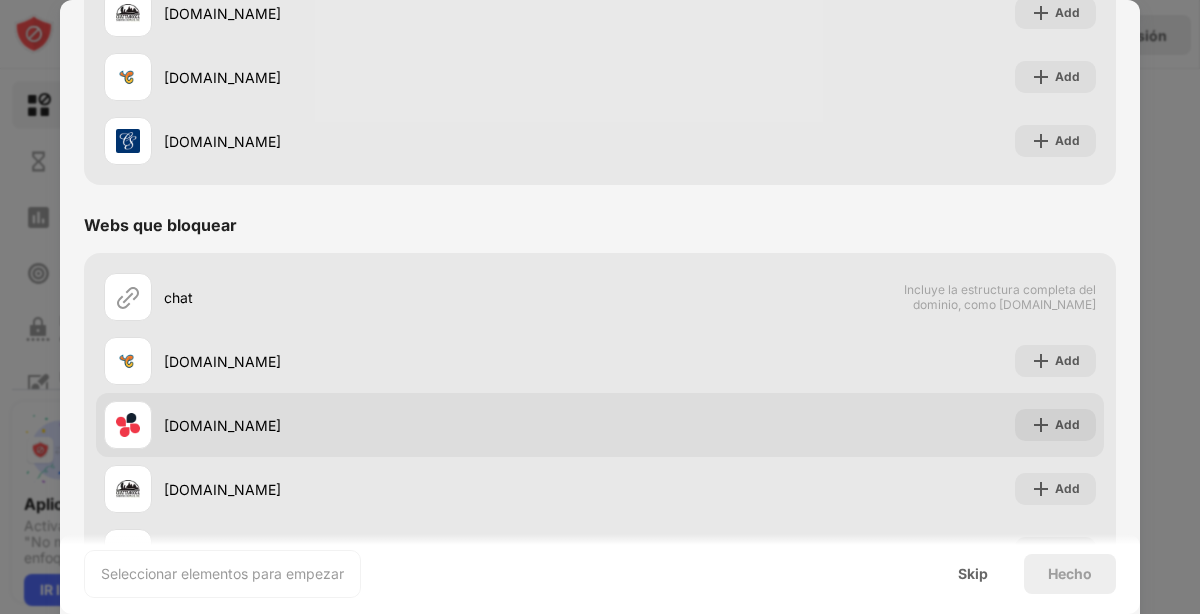 scroll, scrollTop: 0, scrollLeft: 0, axis: both 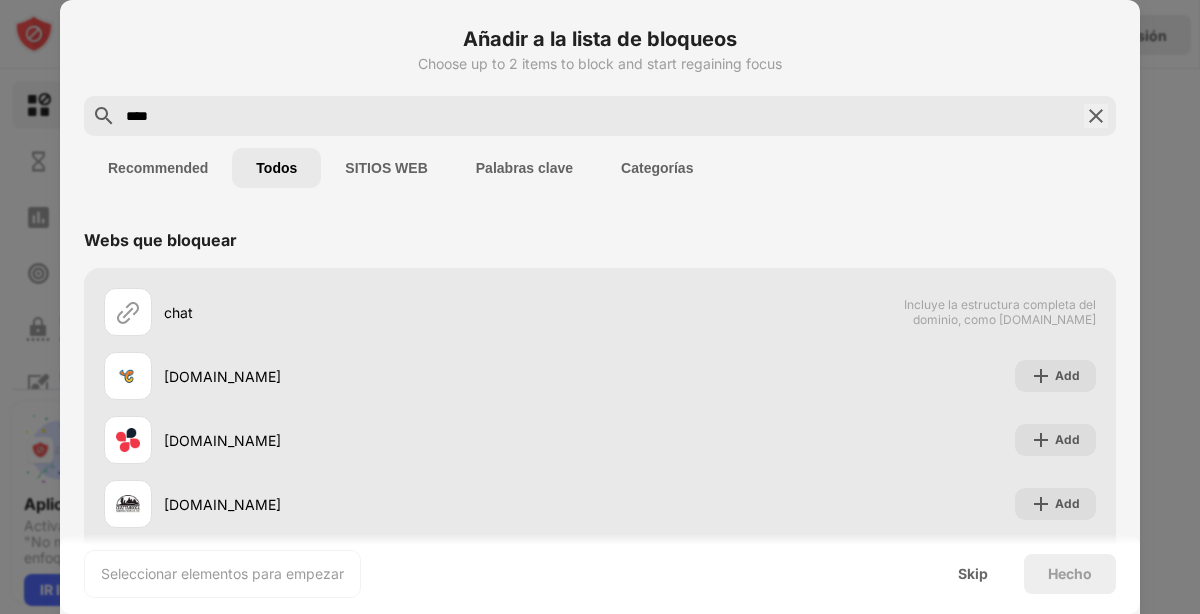click on "SITIOS WEB" at bounding box center [386, 168] 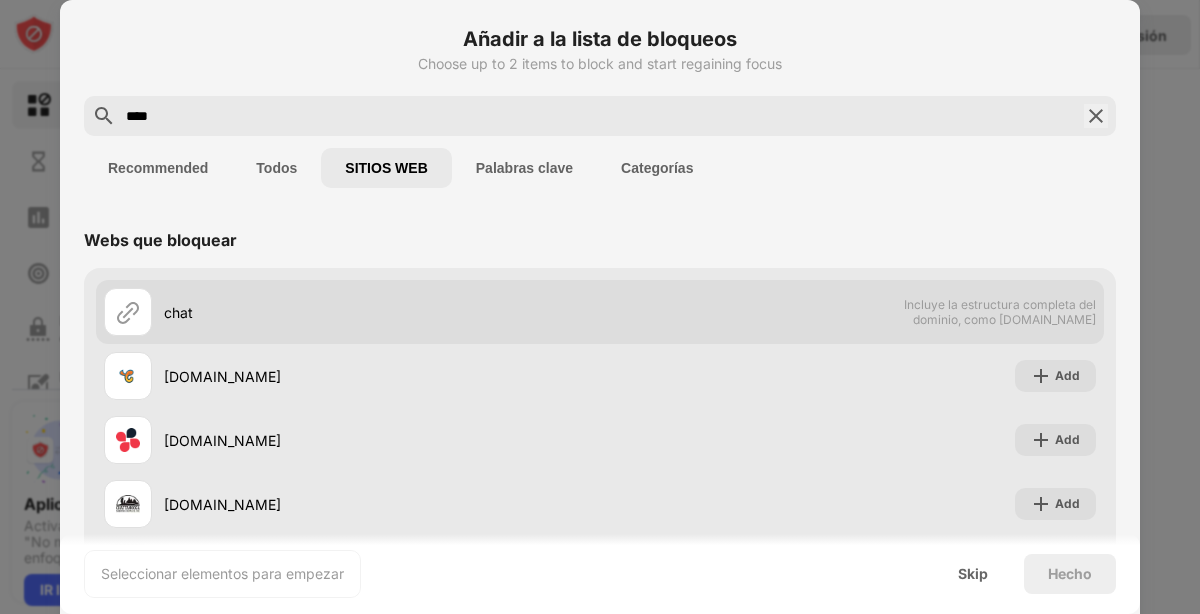 click on "Incluye la estructura completa del dominio, como [DOMAIN_NAME]" at bounding box center [993, 312] 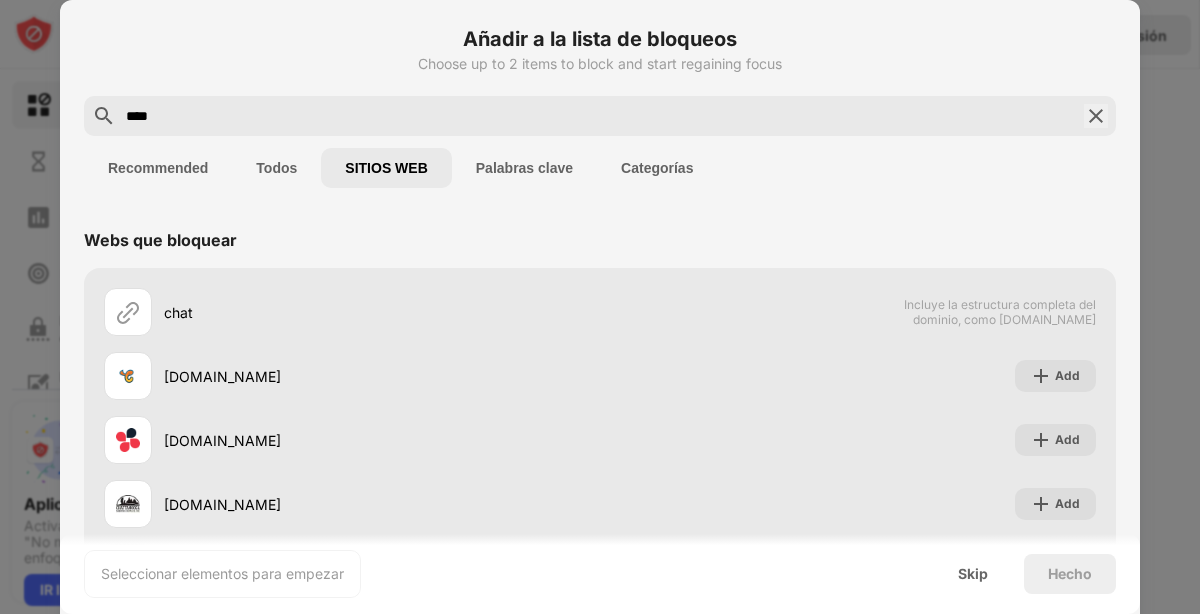 click on "****" at bounding box center (600, 116) 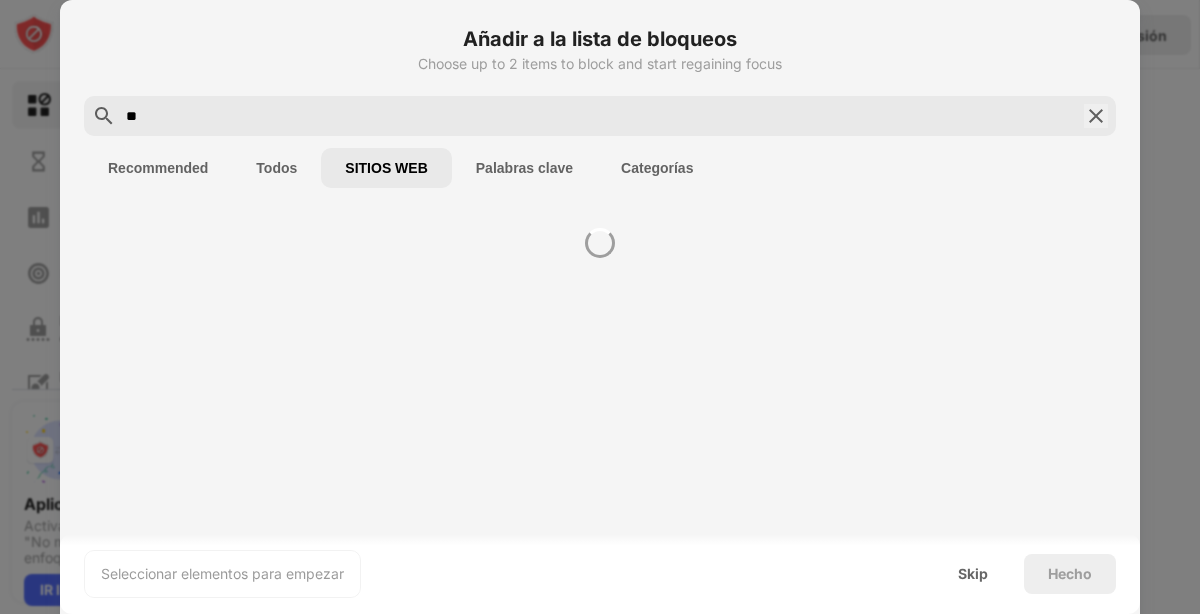 type on "*" 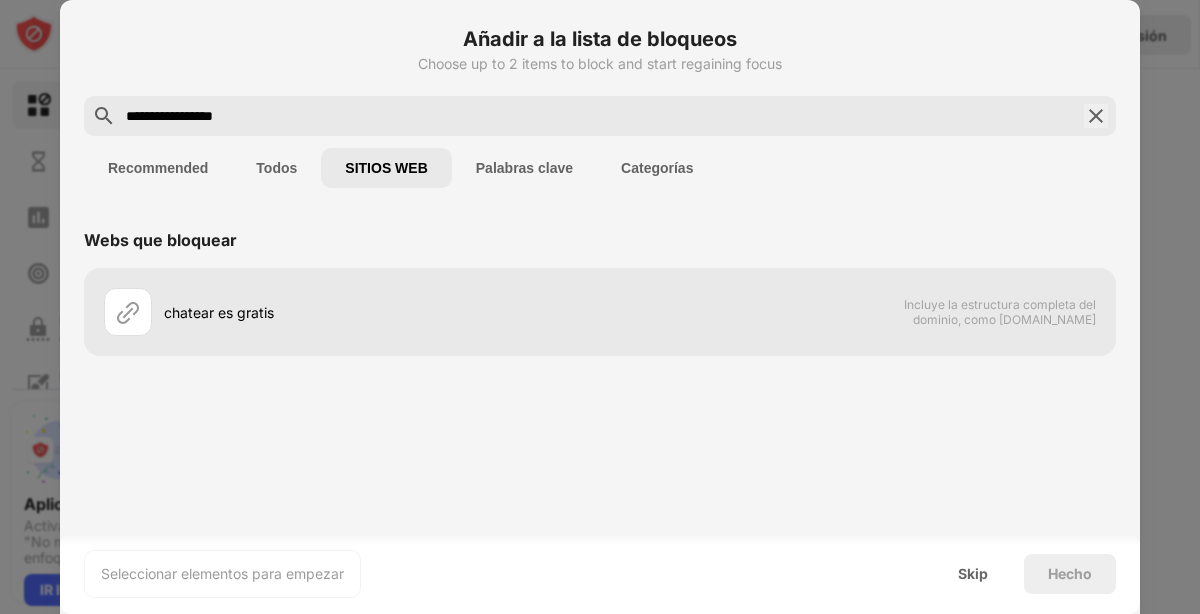 click on "**********" at bounding box center (600, 116) 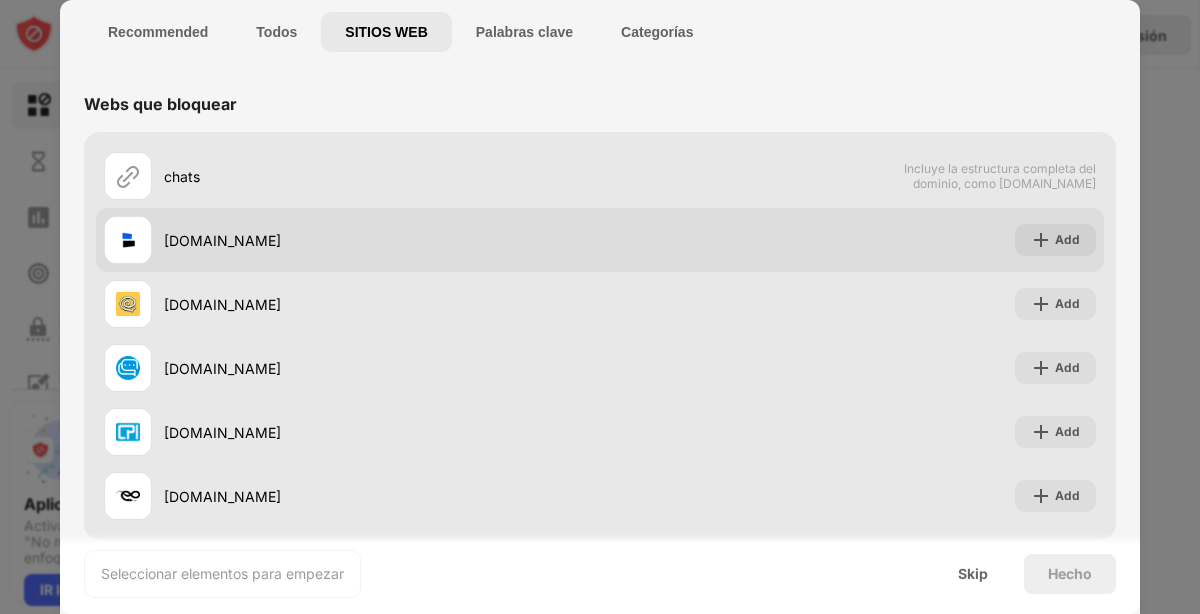 scroll, scrollTop: 0, scrollLeft: 0, axis: both 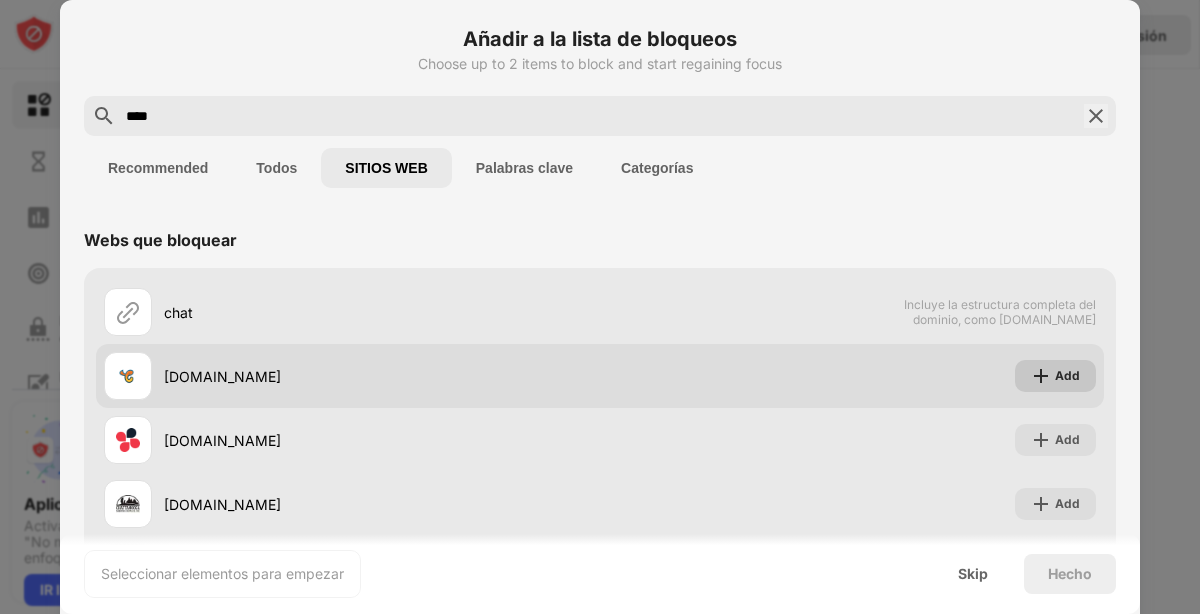 type on "****" 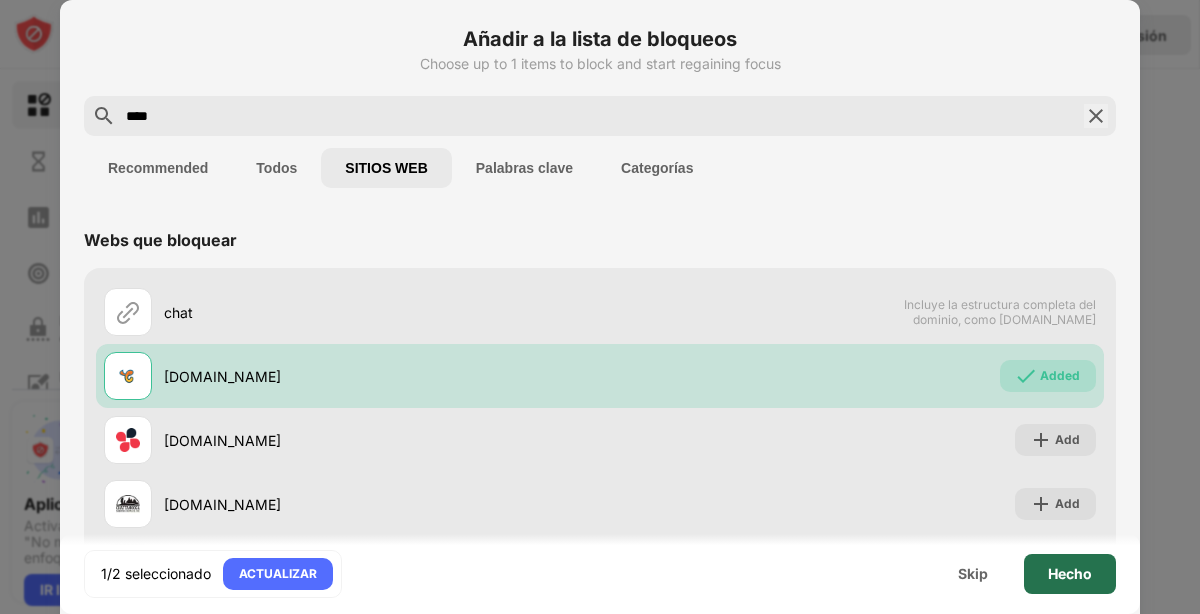 click on "Hecho" at bounding box center [1070, 574] 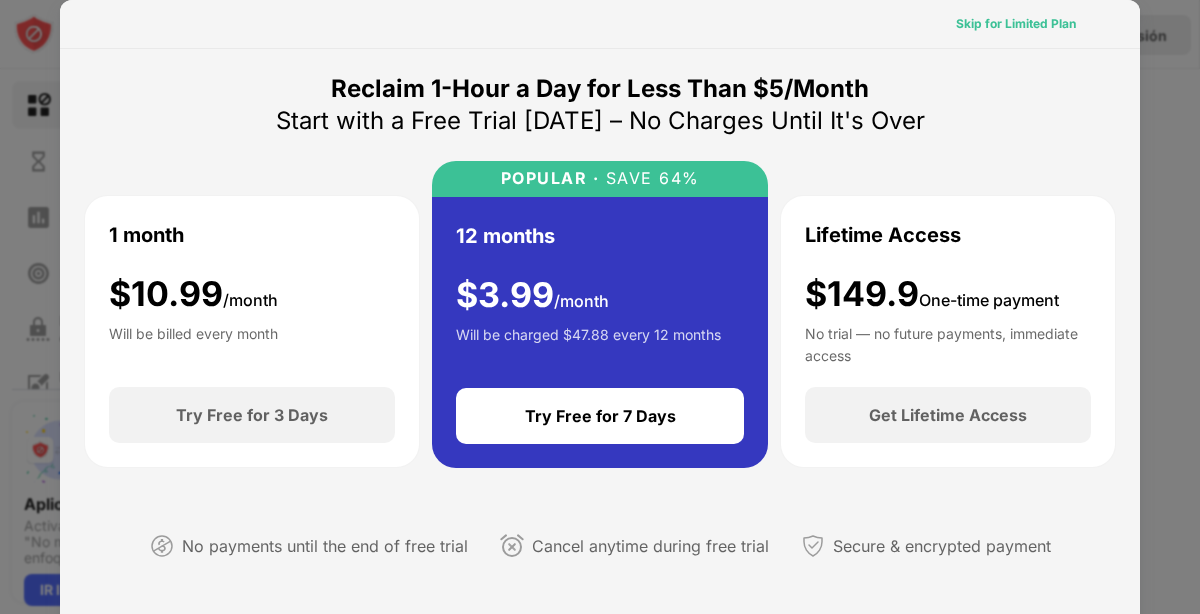 click on "Skip for Limited Plan" at bounding box center (1016, 24) 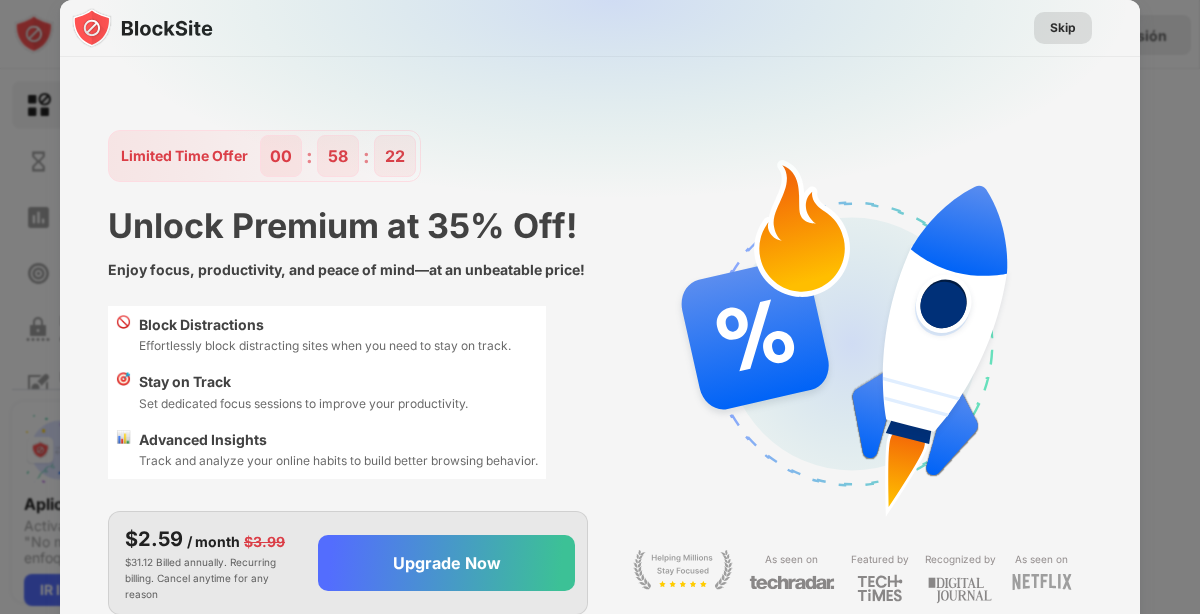 click on "Skip" at bounding box center [1063, 28] 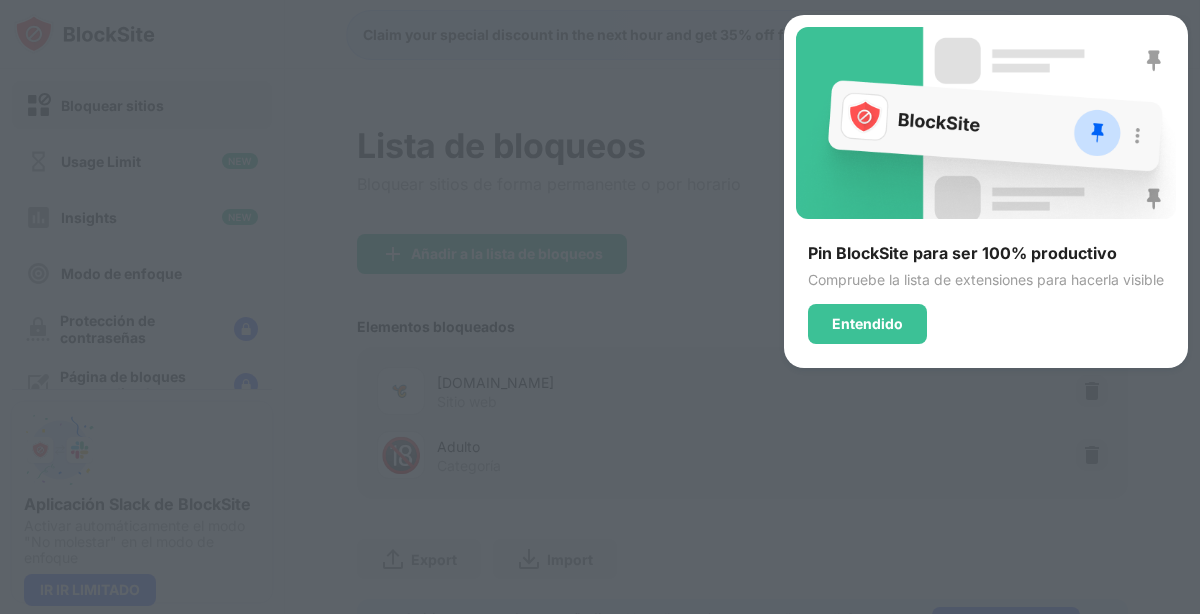 click at bounding box center [600, 307] 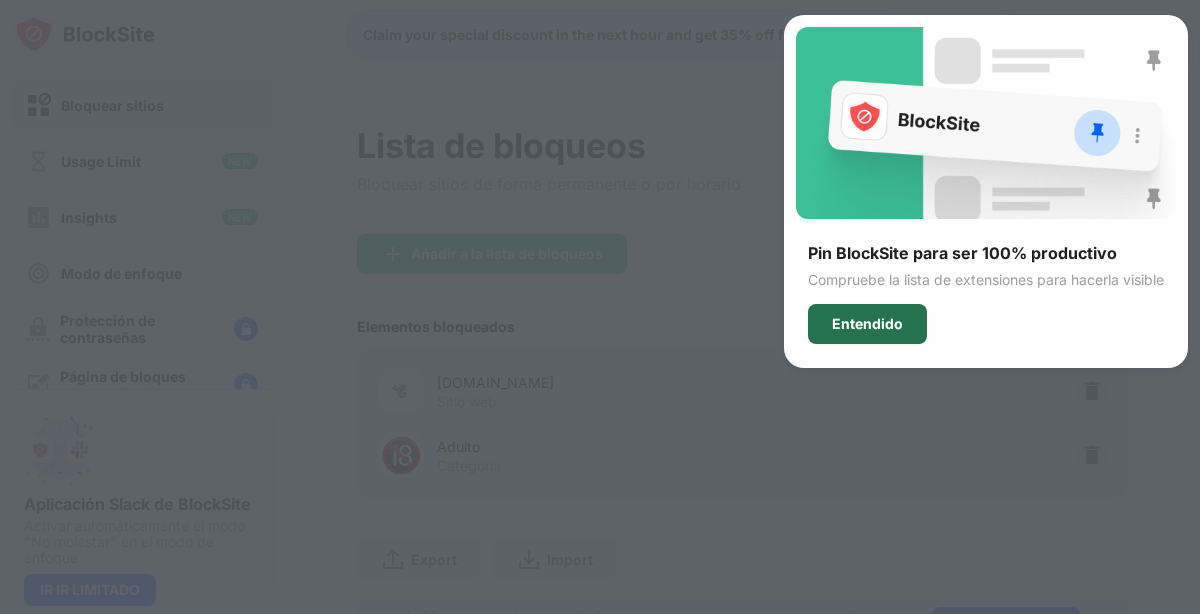 click on "Entendido" at bounding box center (867, 324) 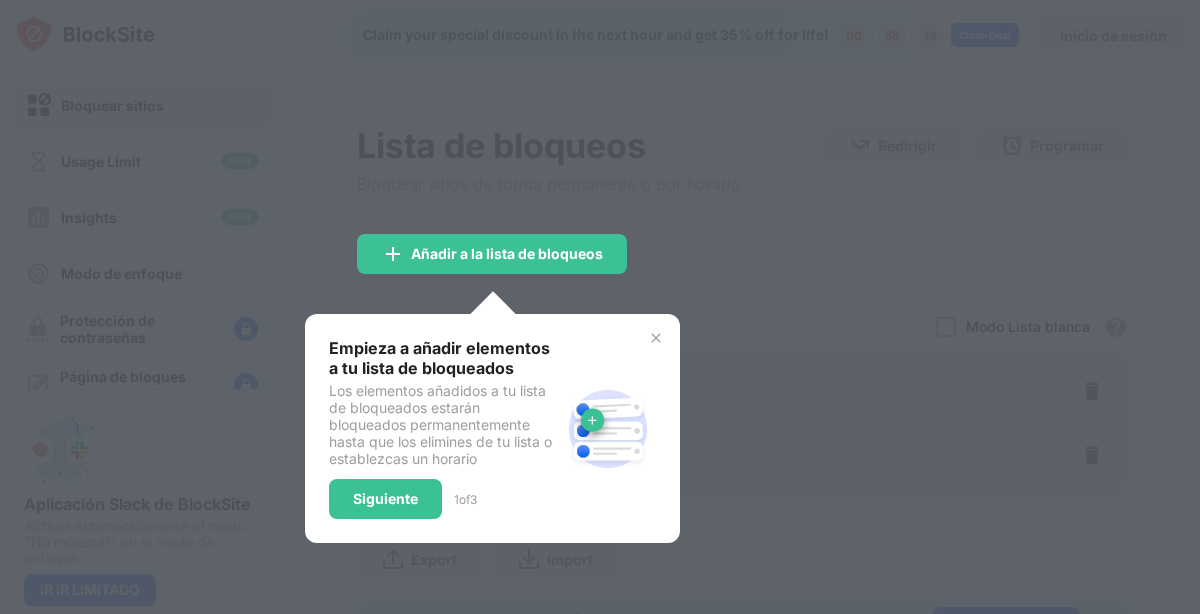 click at bounding box center [656, 338] 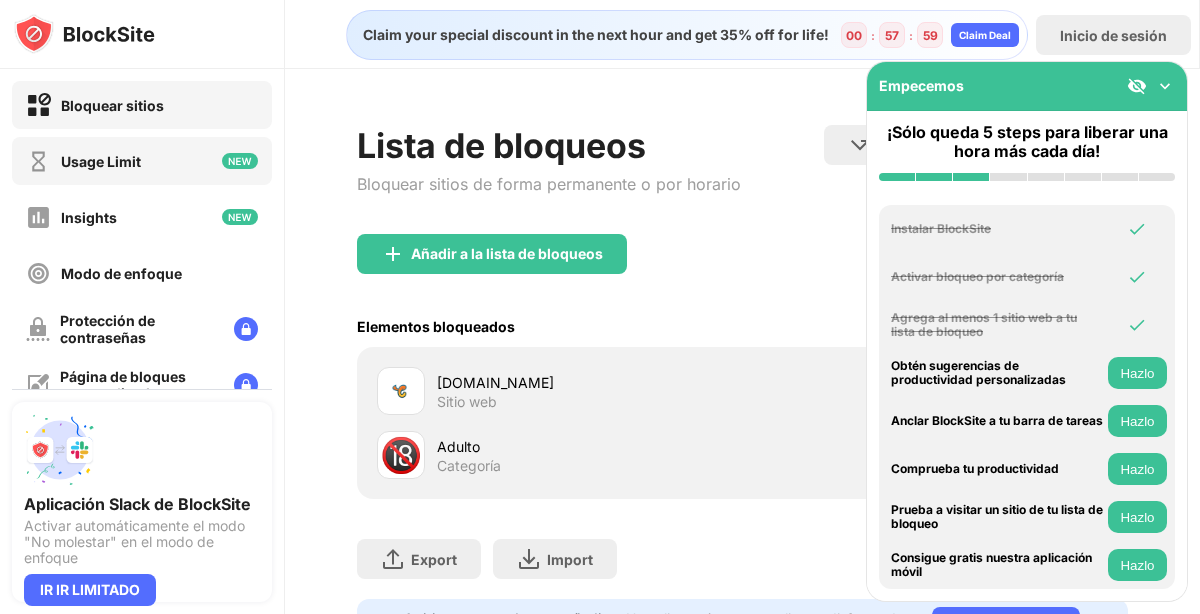 click at bounding box center [240, 161] 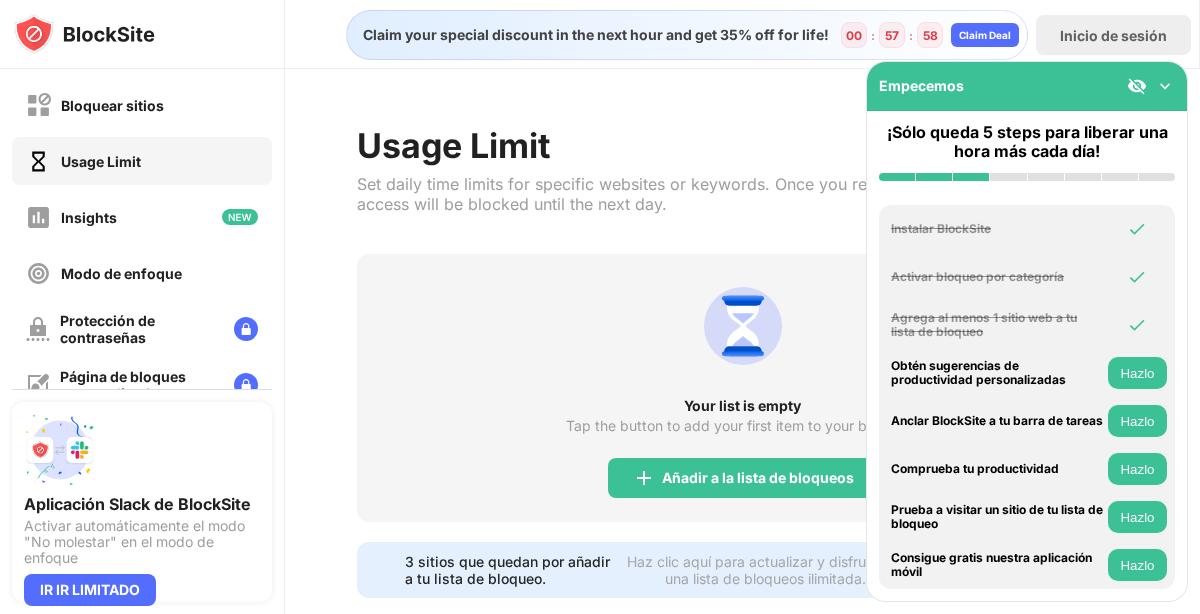 scroll, scrollTop: 39, scrollLeft: 0, axis: vertical 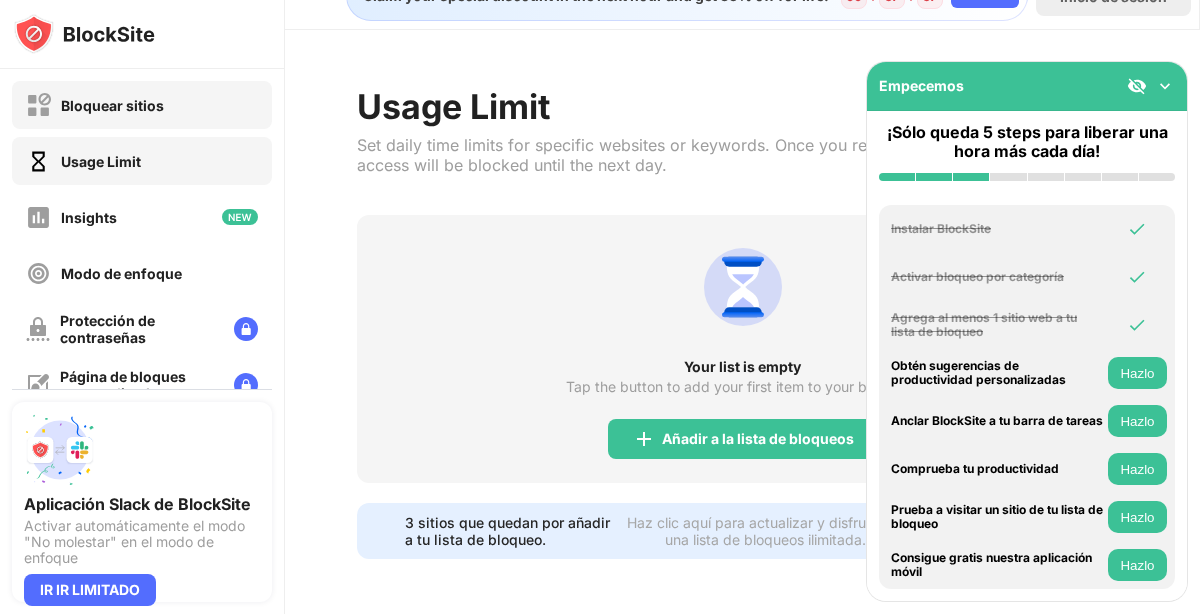 click on "Bloquear sitios" at bounding box center [142, 105] 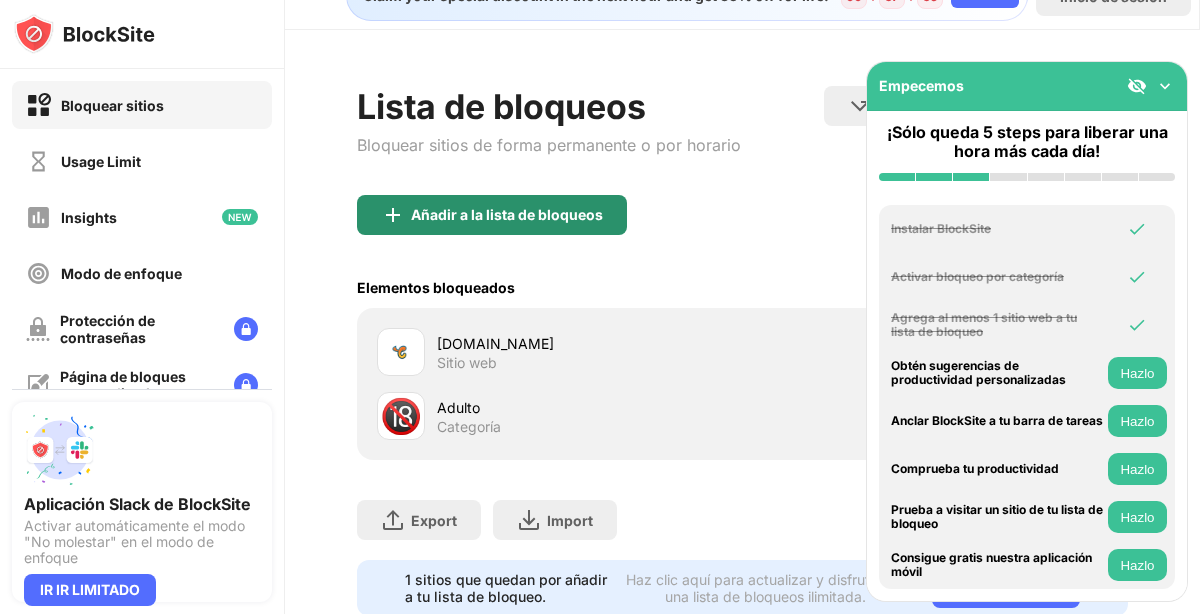 click on "Añadir a la lista de bloqueos" at bounding box center [492, 215] 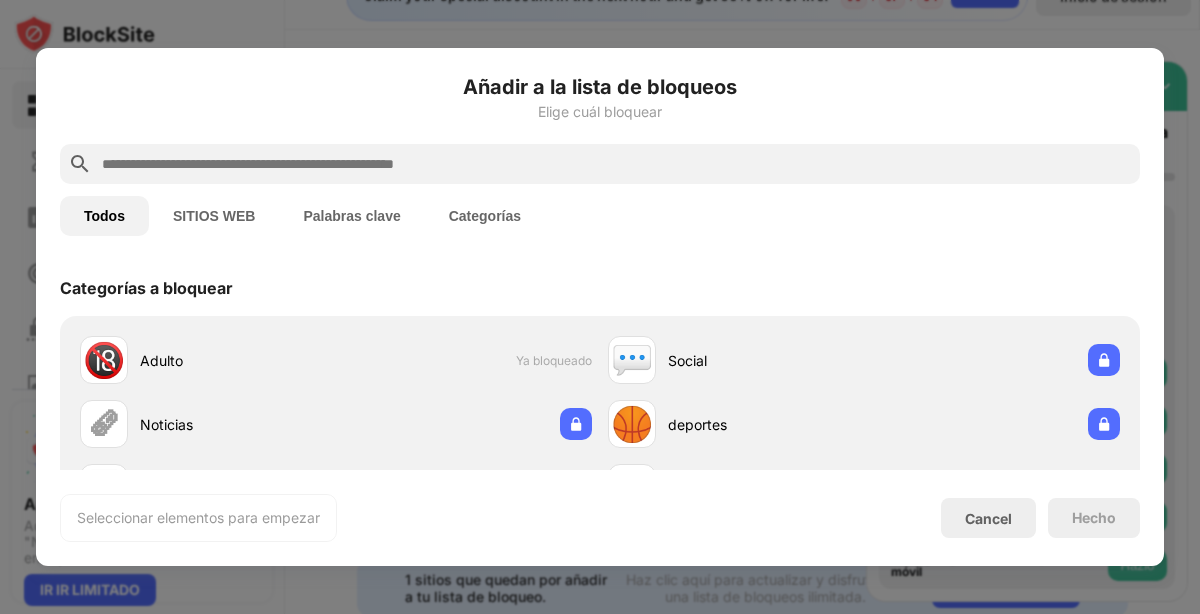 click on "Categorías" at bounding box center [485, 216] 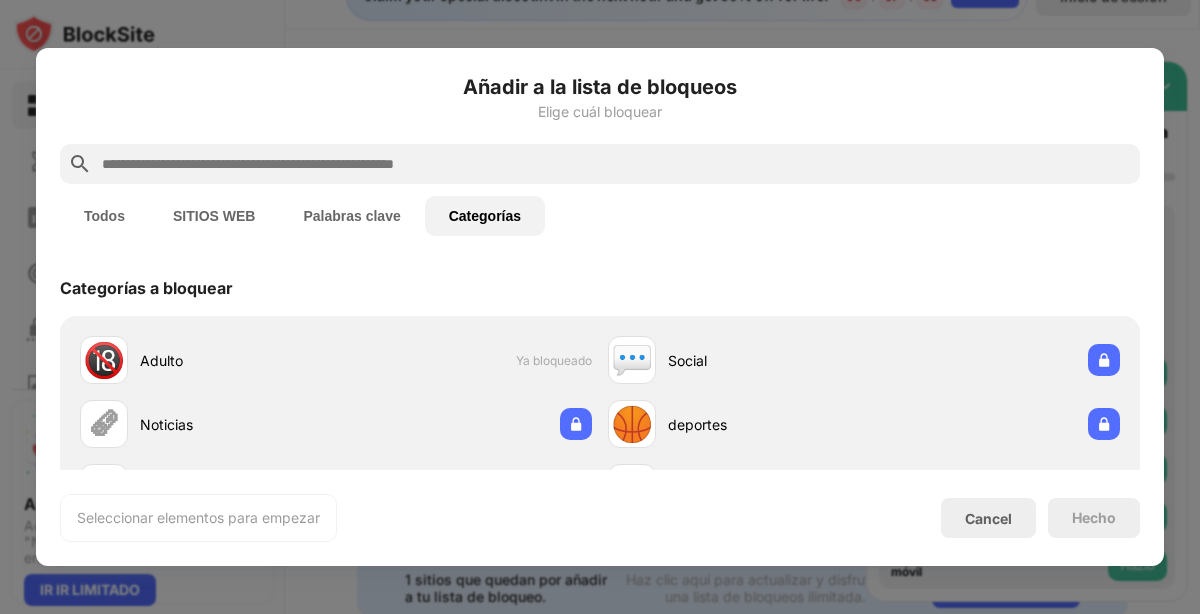 click at bounding box center (616, 164) 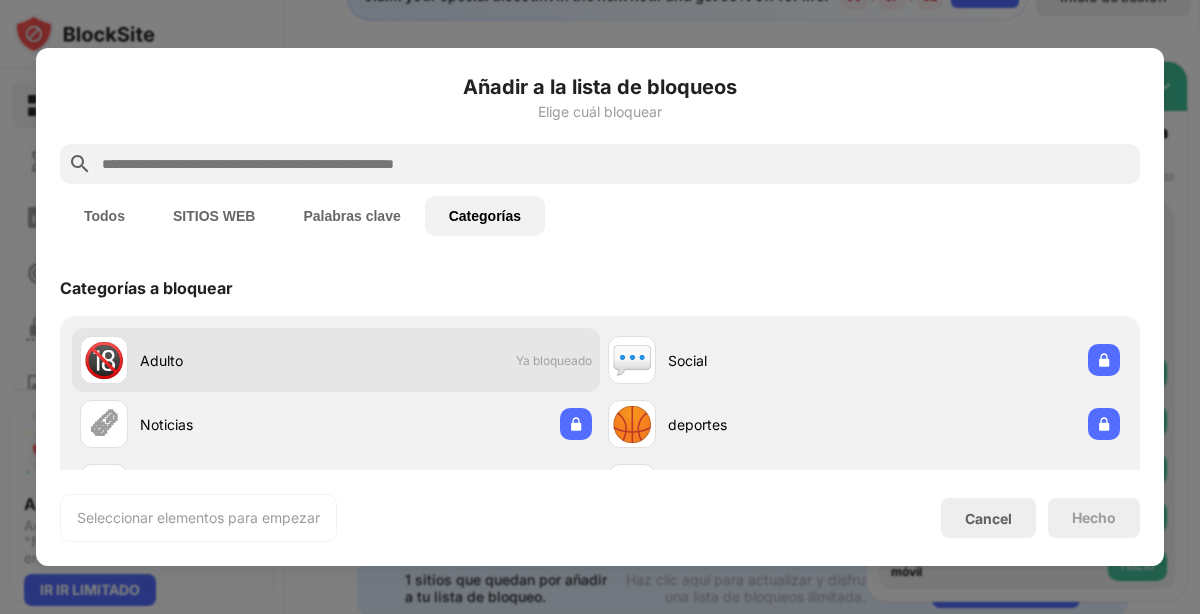 click on "🔞 Adulto Ya bloqueado" at bounding box center [336, 360] 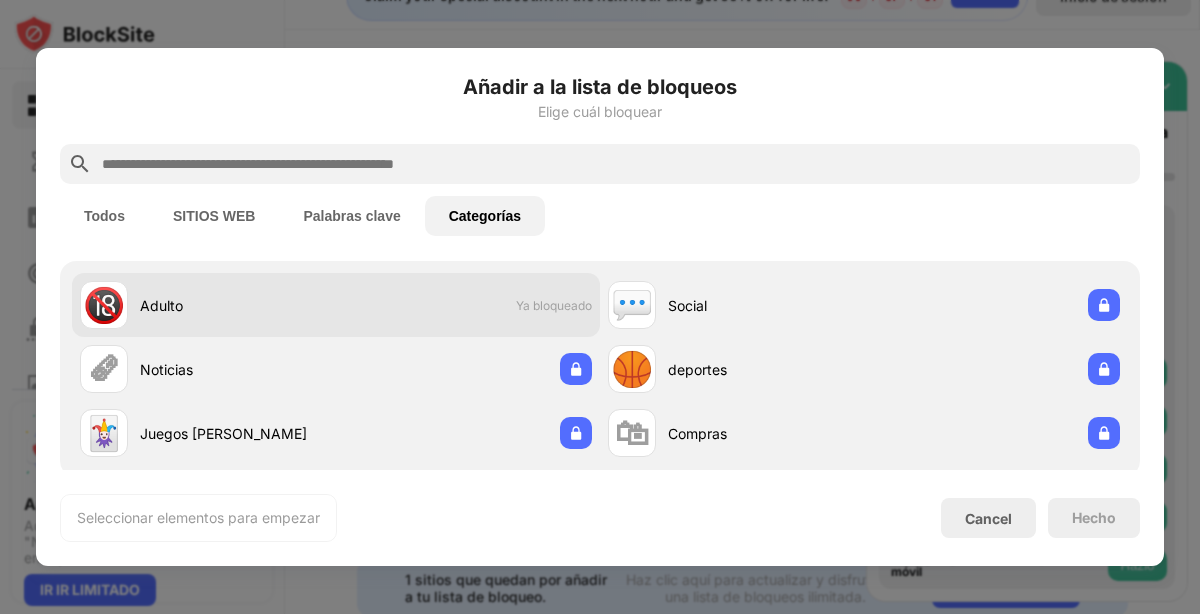 scroll, scrollTop: 86, scrollLeft: 0, axis: vertical 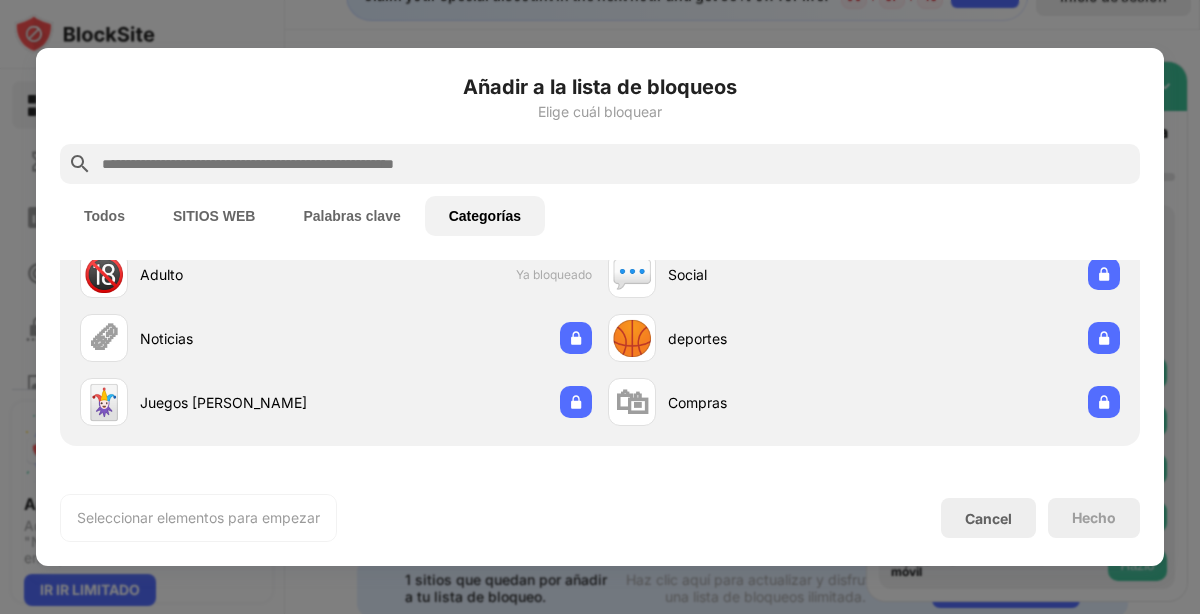 click at bounding box center (616, 164) 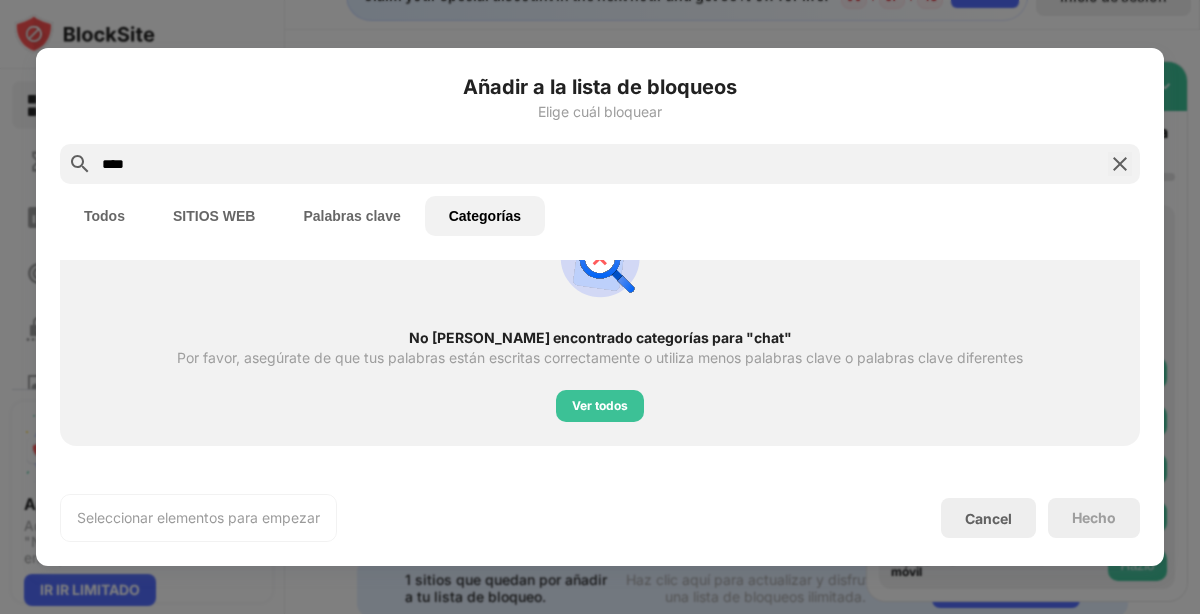 scroll, scrollTop: 110, scrollLeft: 0, axis: vertical 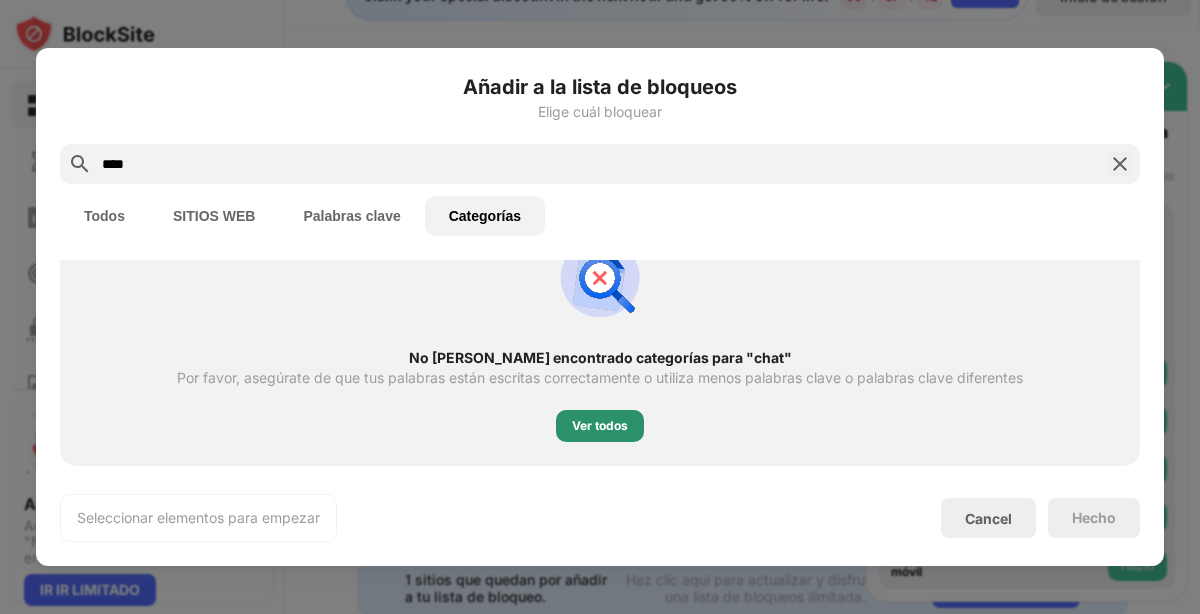 type on "****" 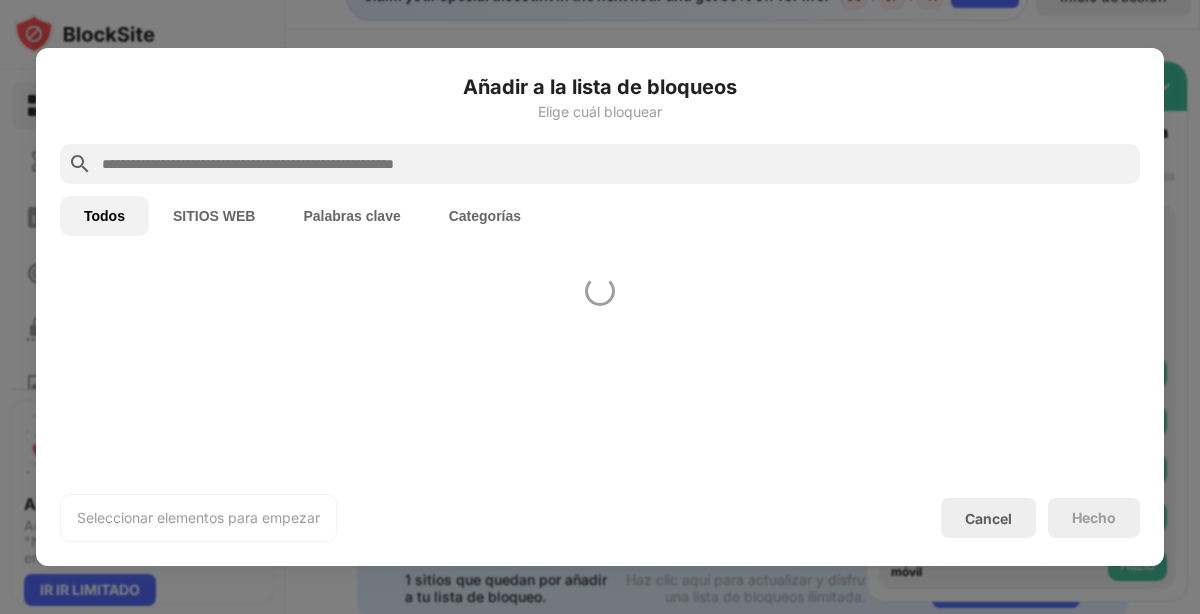scroll, scrollTop: 0, scrollLeft: 0, axis: both 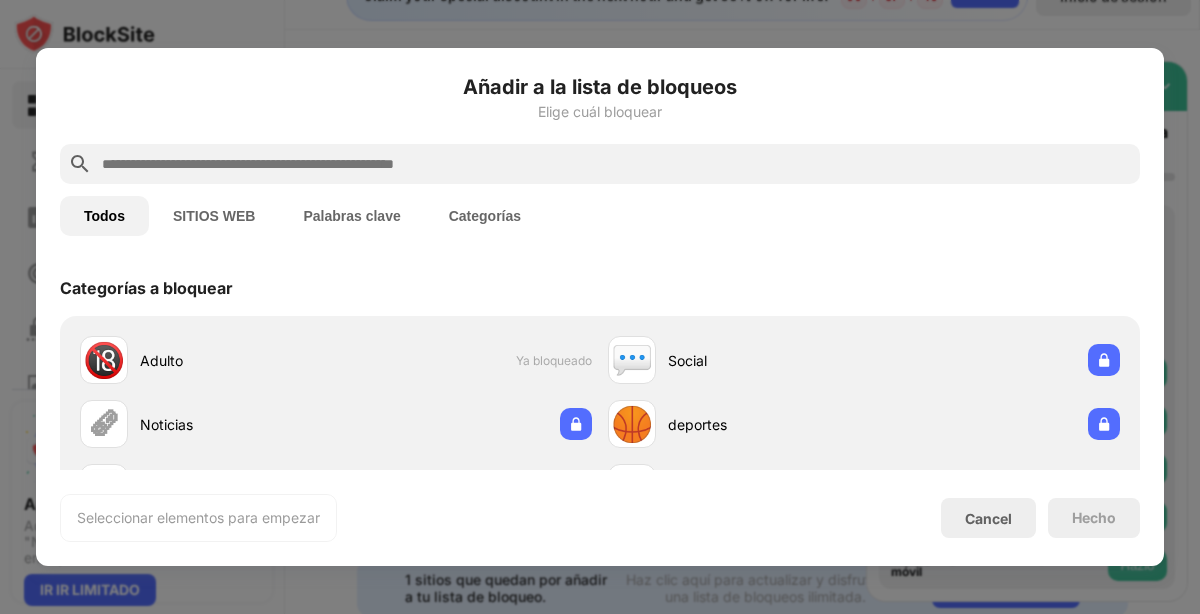 click on "Todos" at bounding box center [104, 216] 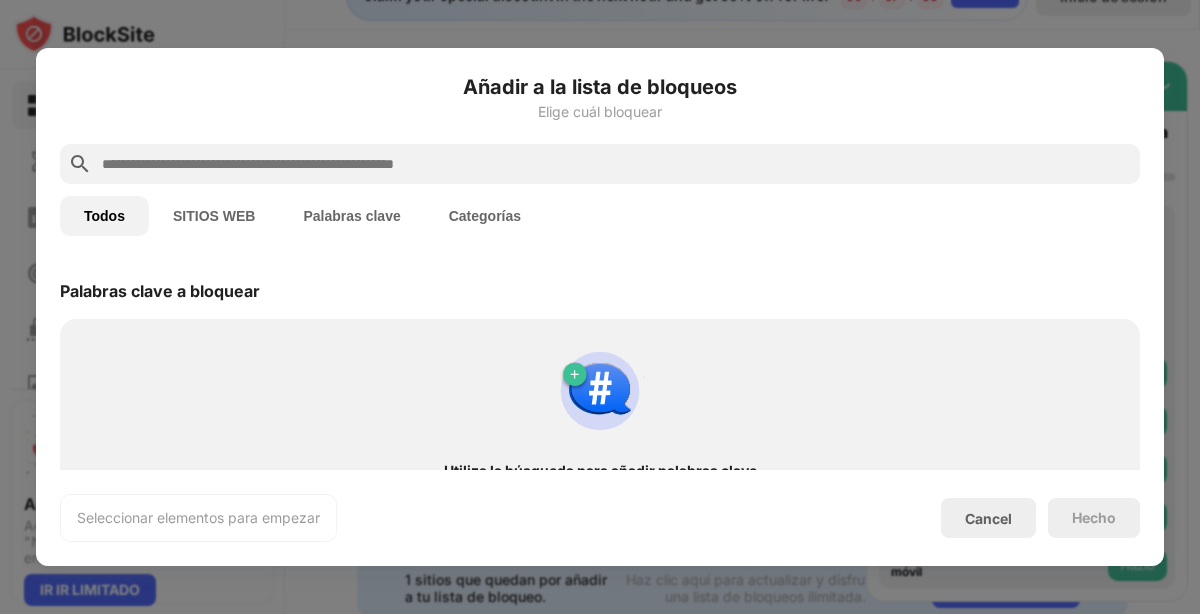 scroll, scrollTop: 1074, scrollLeft: 0, axis: vertical 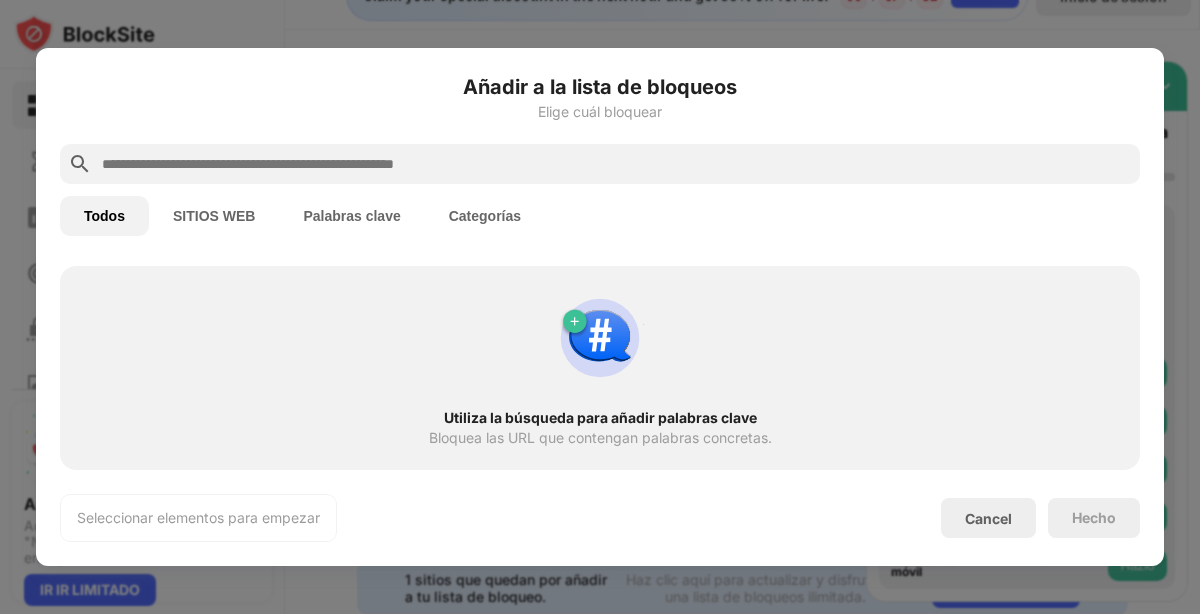 click on "Utiliza la búsqueda para añadir palabras clave Bloquea las URL que contengan palabras concretas." at bounding box center [600, 368] 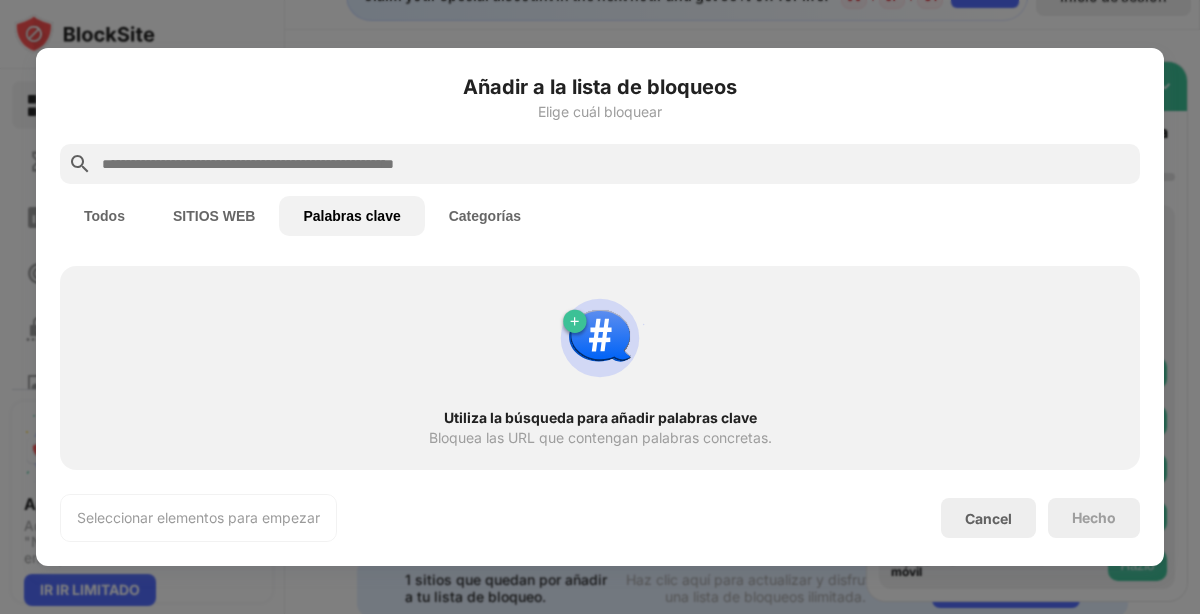 scroll, scrollTop: 0, scrollLeft: 0, axis: both 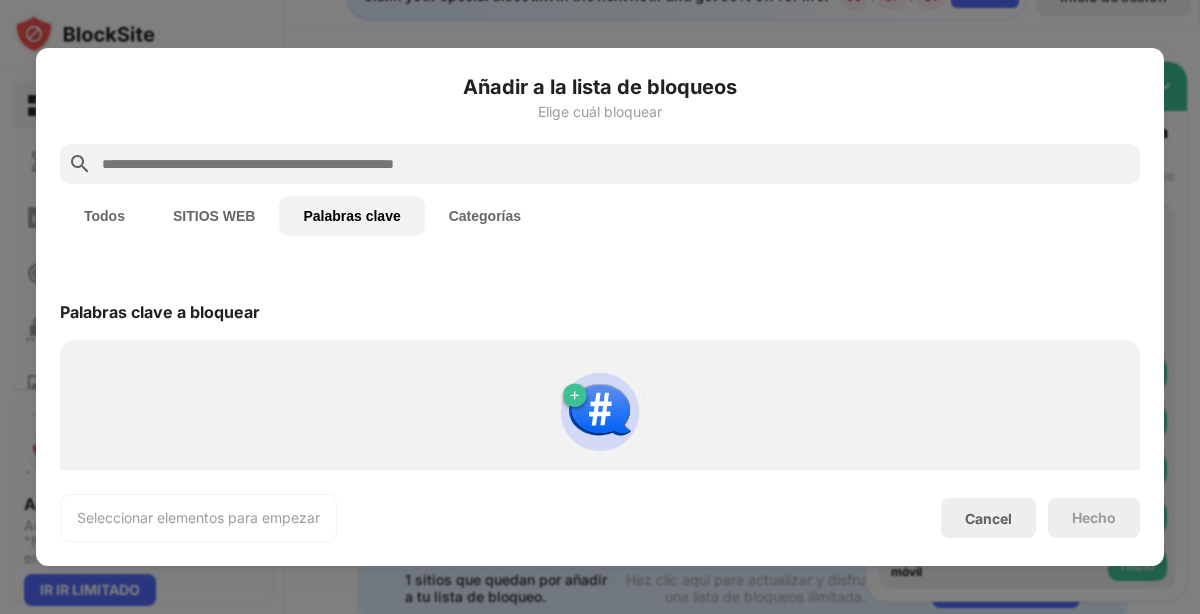 click at bounding box center [616, 164] 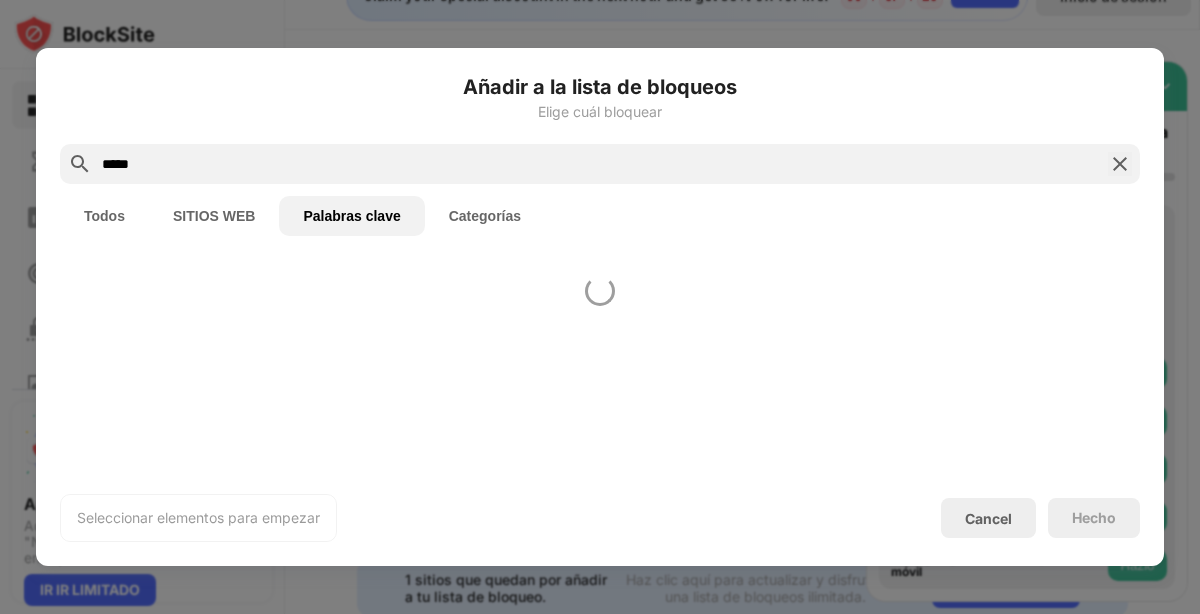 type on "*****" 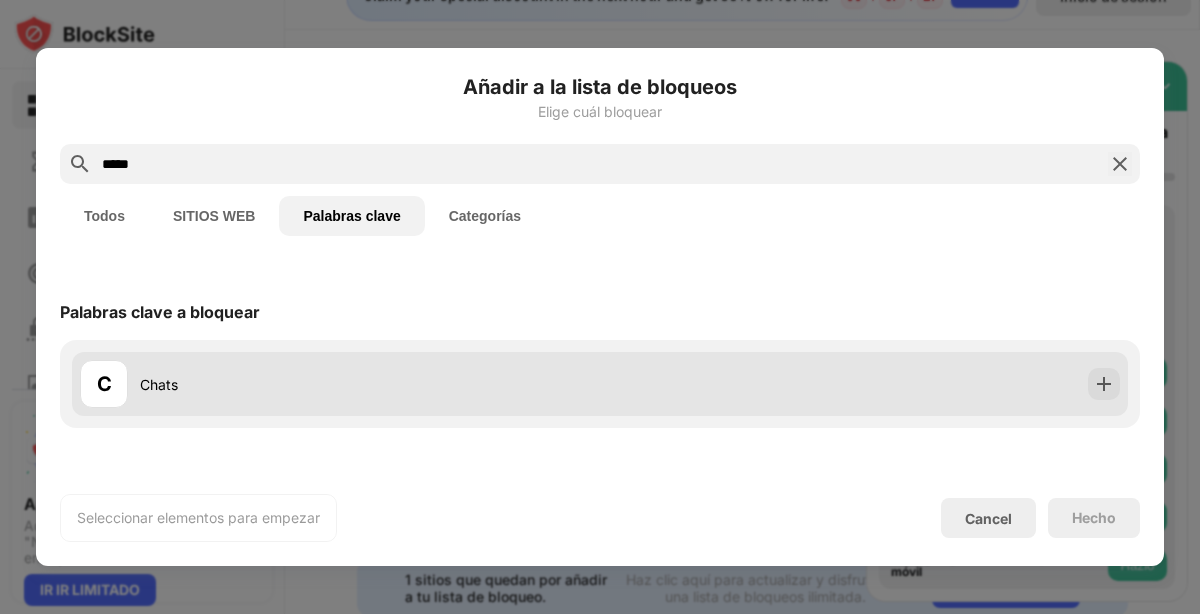 click on "C Chats" at bounding box center (340, 384) 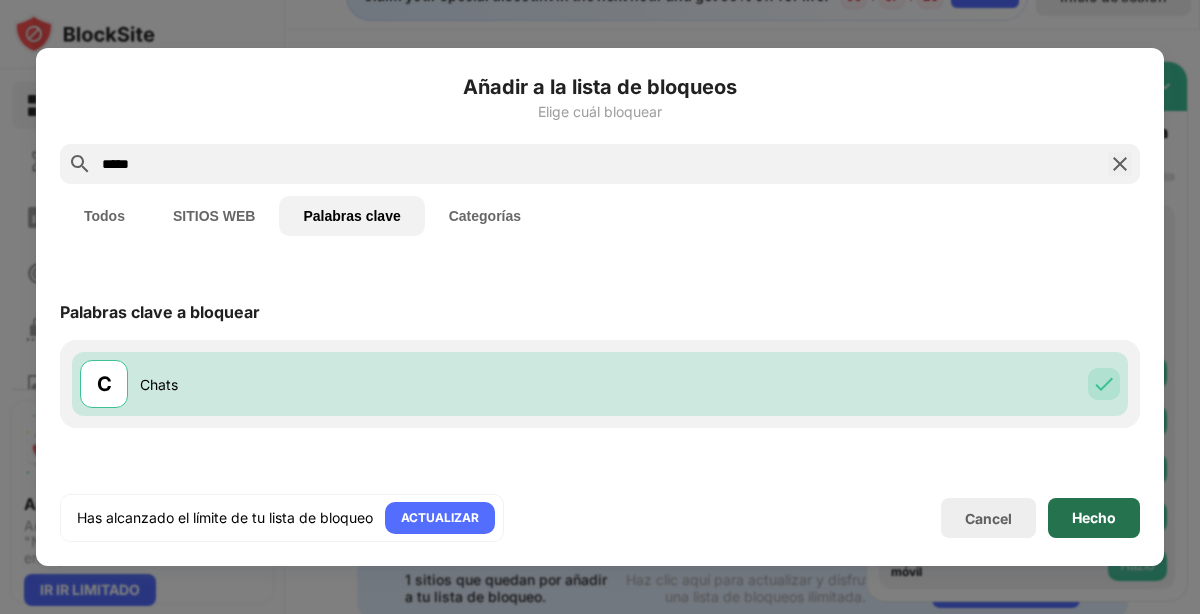 click on "Hecho" at bounding box center [1094, 518] 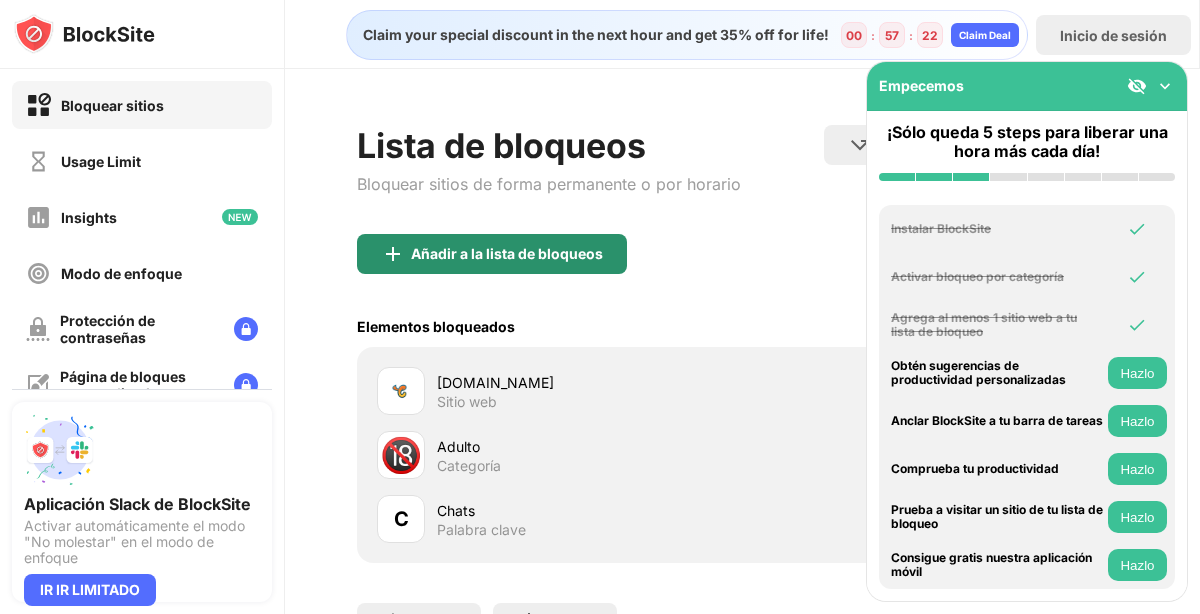 scroll, scrollTop: 160, scrollLeft: 0, axis: vertical 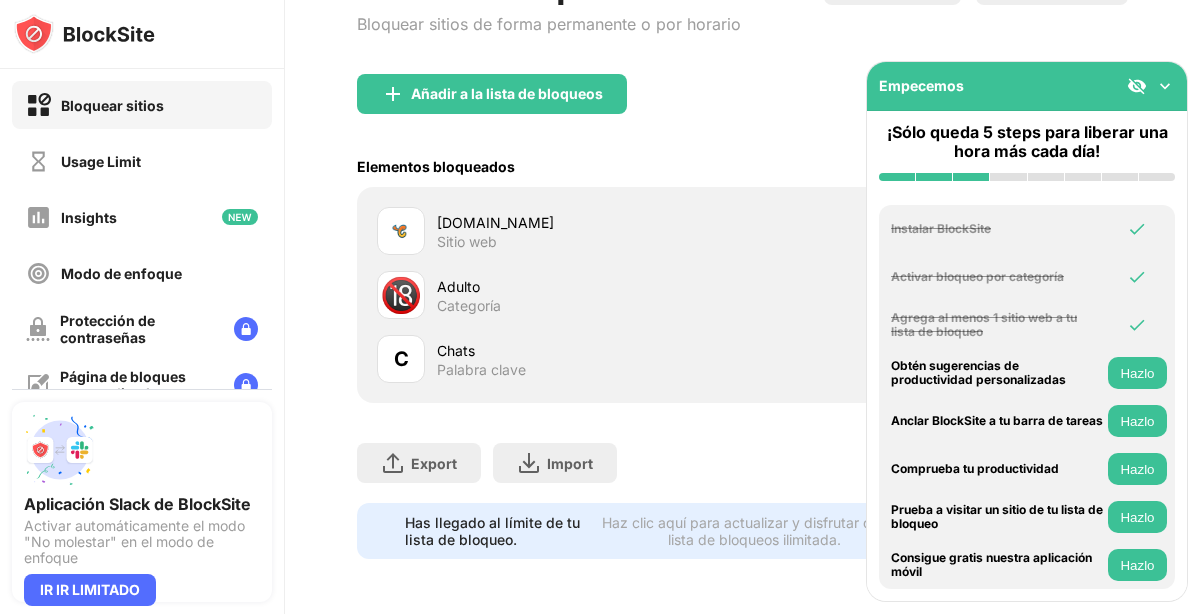 click on "Export Exportar archivos (sólo para artículos de sitios web) Import Importar archivos (sólo para artículos de sitios web)" at bounding box center (742, 453) 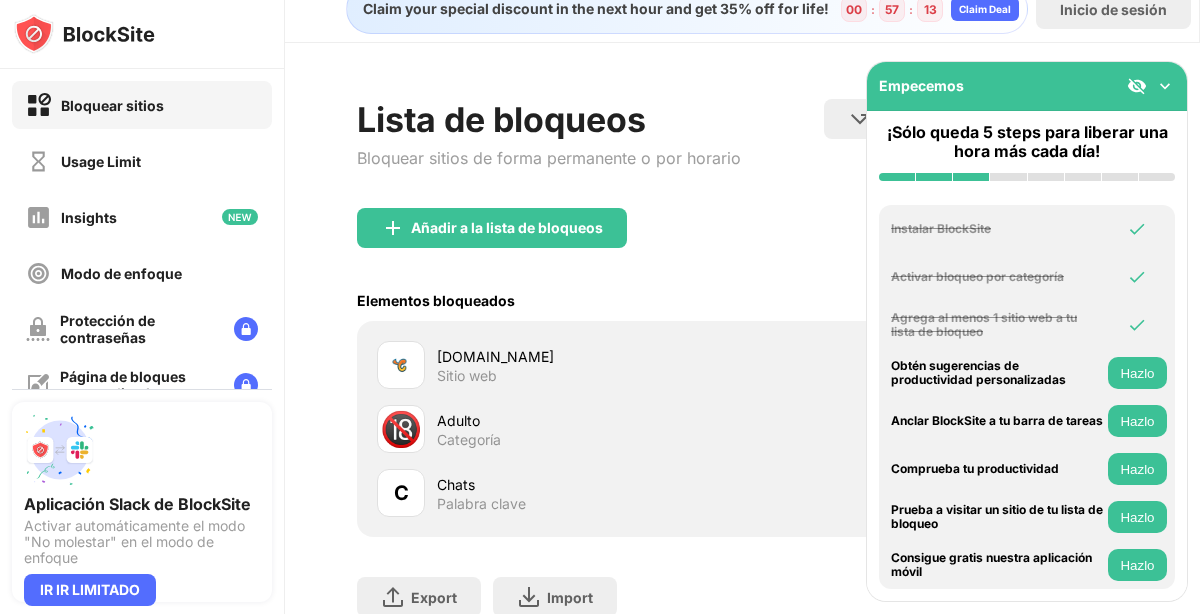 scroll, scrollTop: 22, scrollLeft: 0, axis: vertical 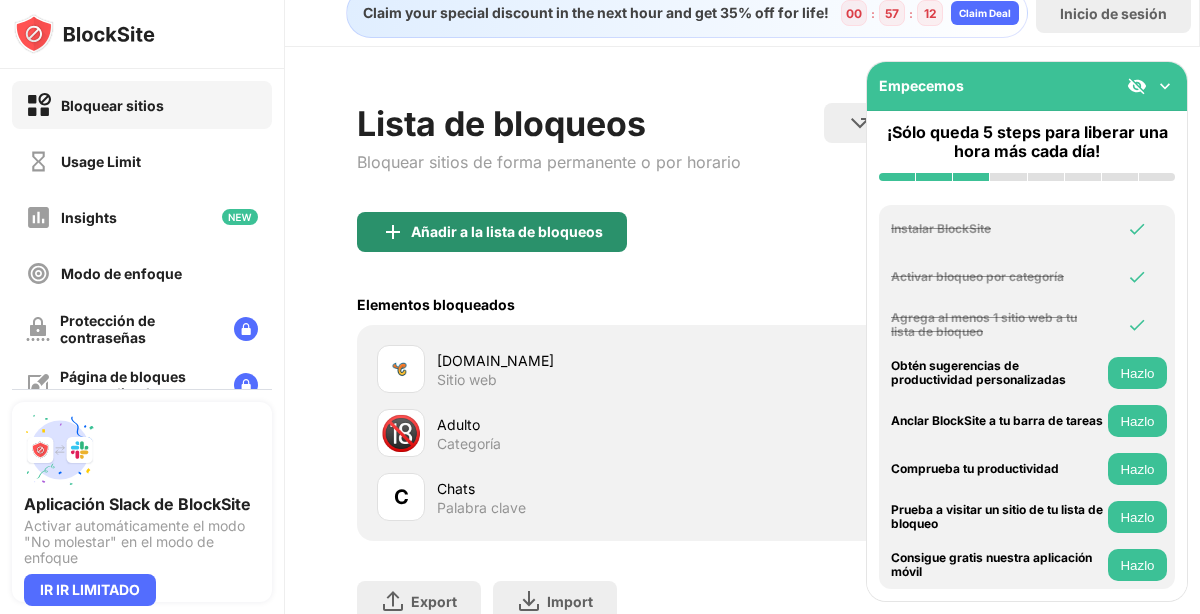 click on "Añadir a la lista de bloqueos" at bounding box center [507, 232] 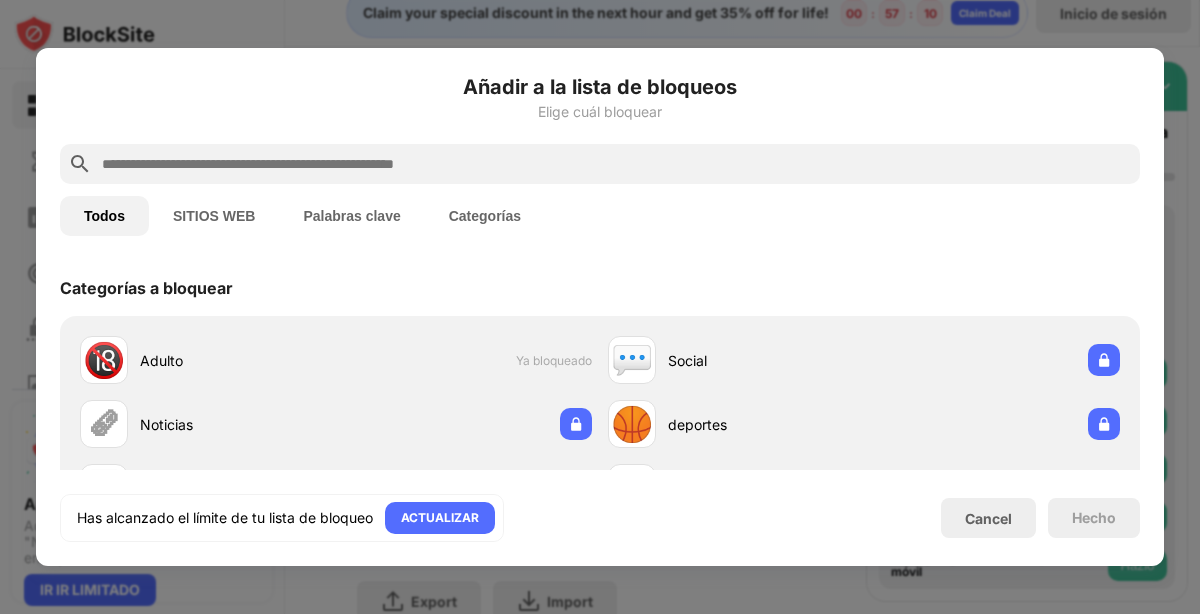 click on "Categorías" at bounding box center [485, 216] 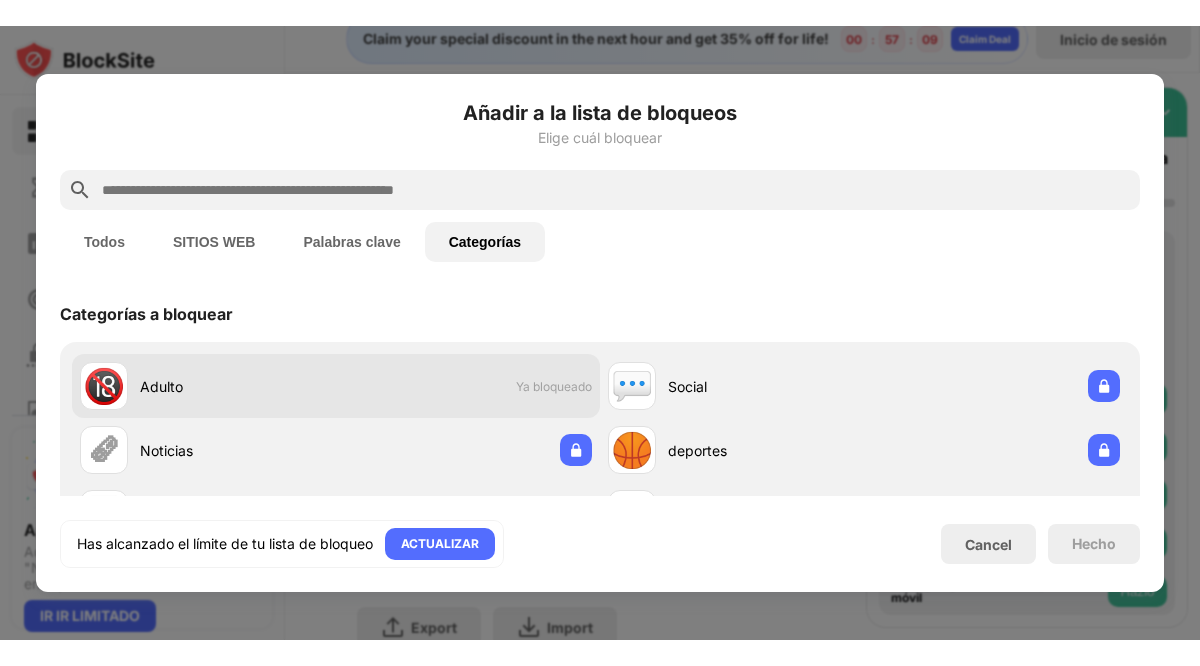 scroll, scrollTop: 86, scrollLeft: 0, axis: vertical 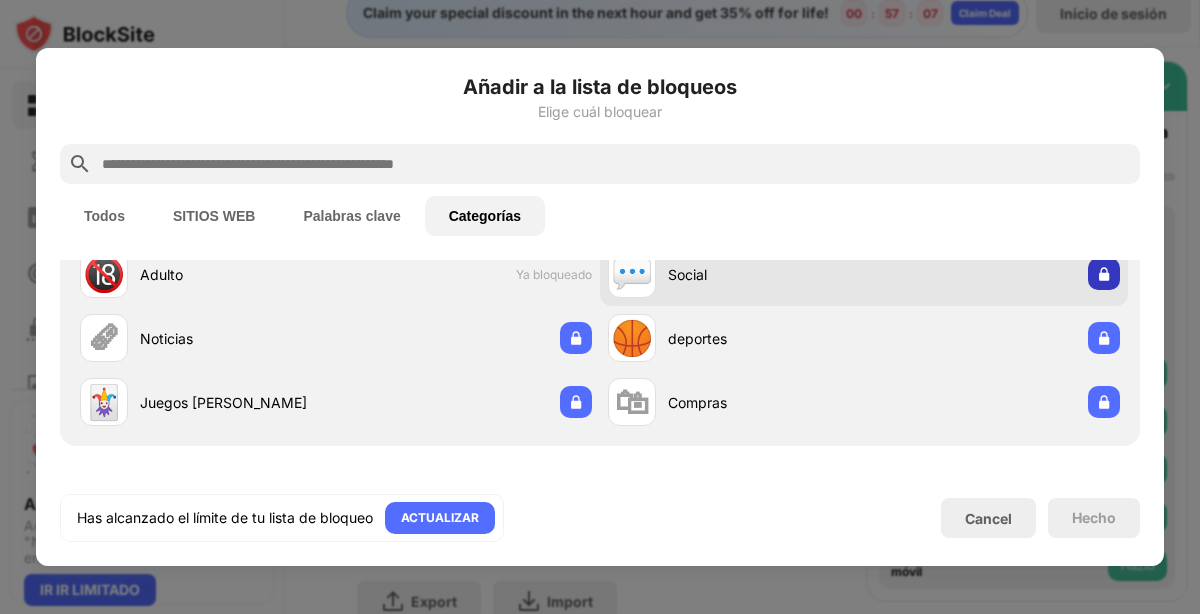 click at bounding box center [1104, 274] 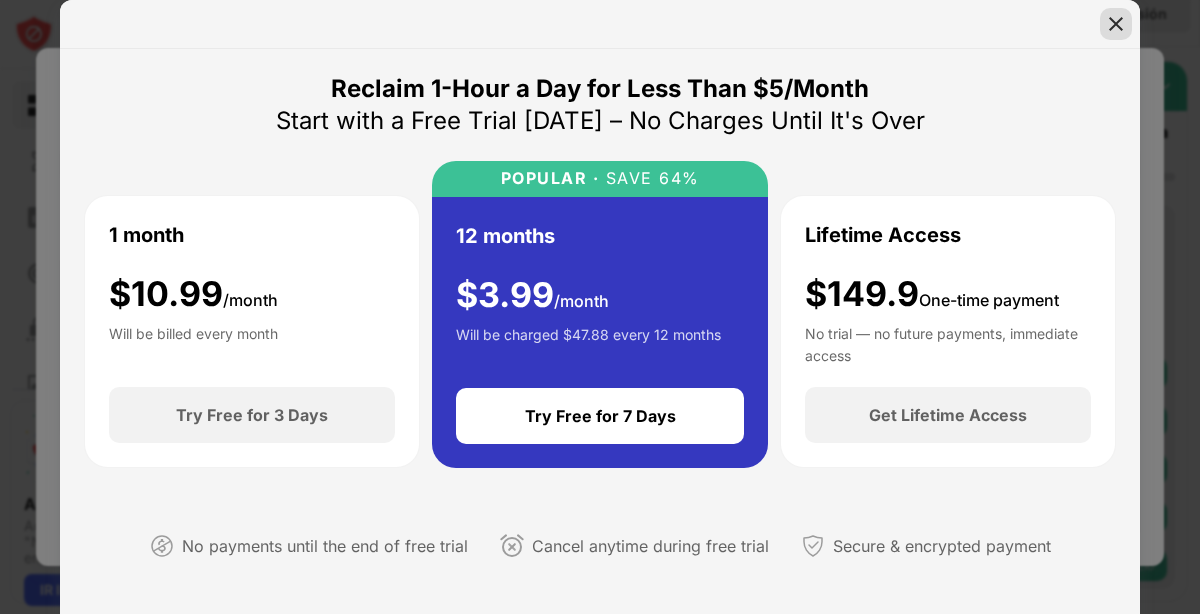 click at bounding box center (1116, 24) 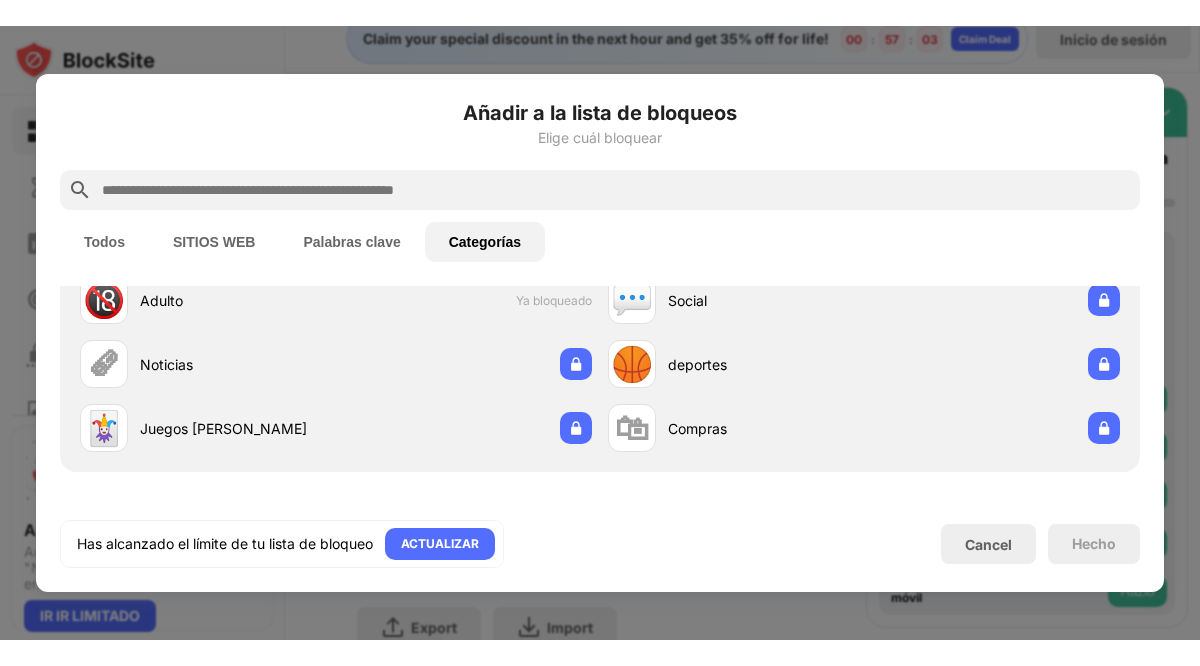 scroll, scrollTop: 34, scrollLeft: 0, axis: vertical 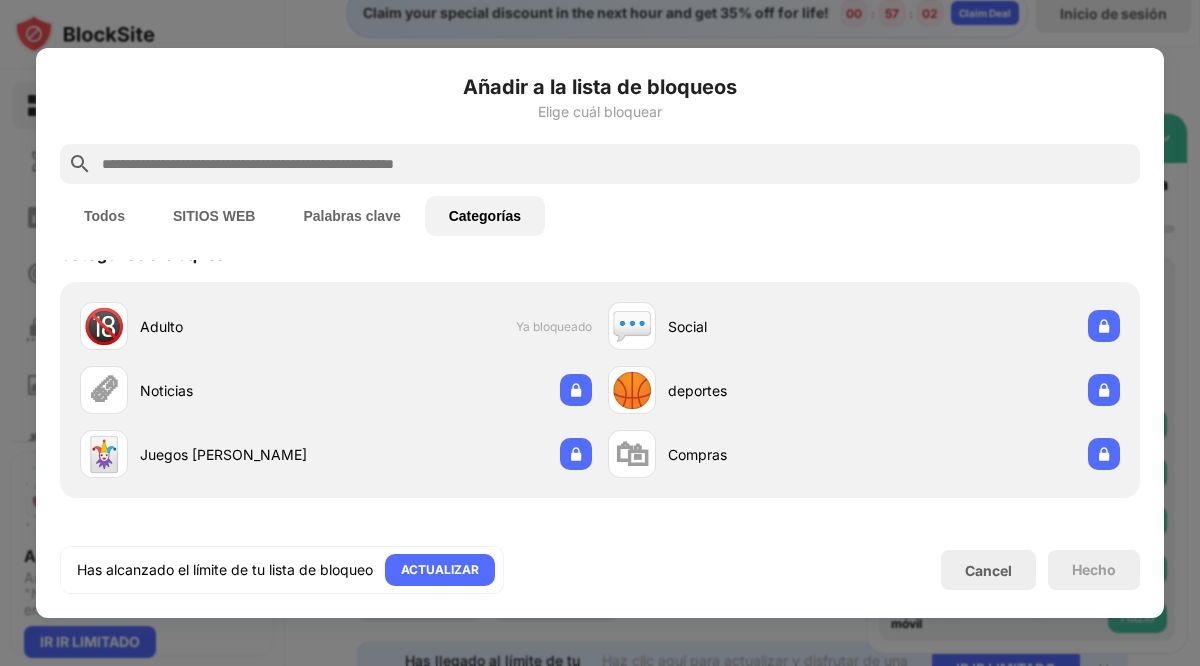 click at bounding box center [600, 333] 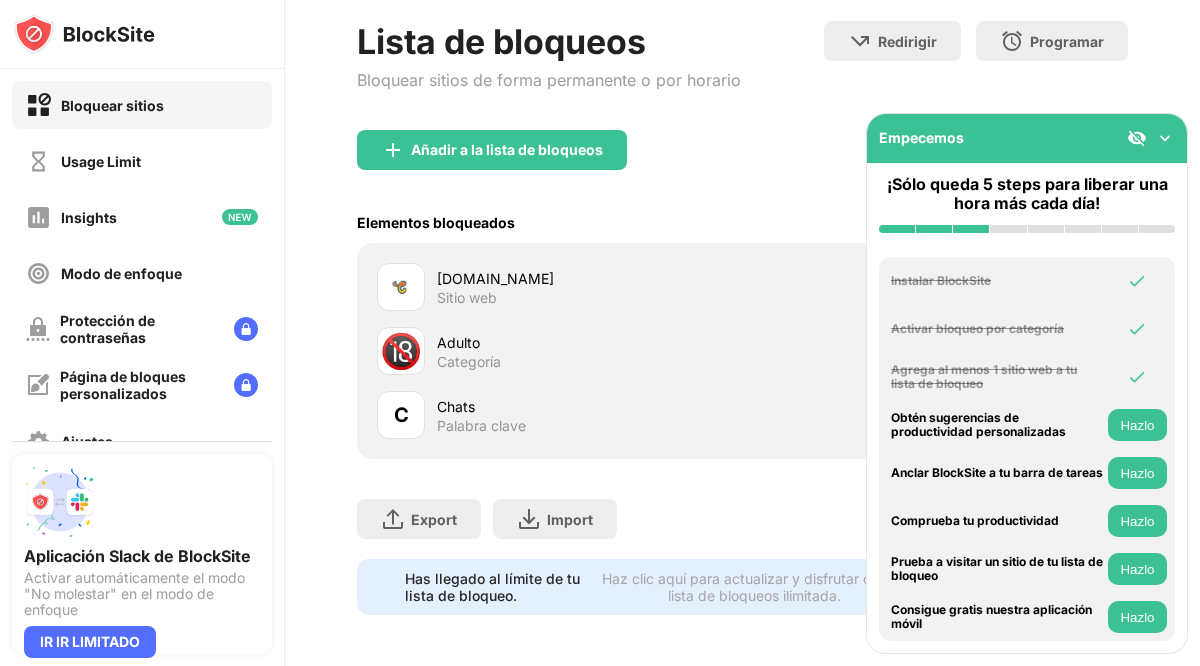 scroll, scrollTop: 108, scrollLeft: 0, axis: vertical 